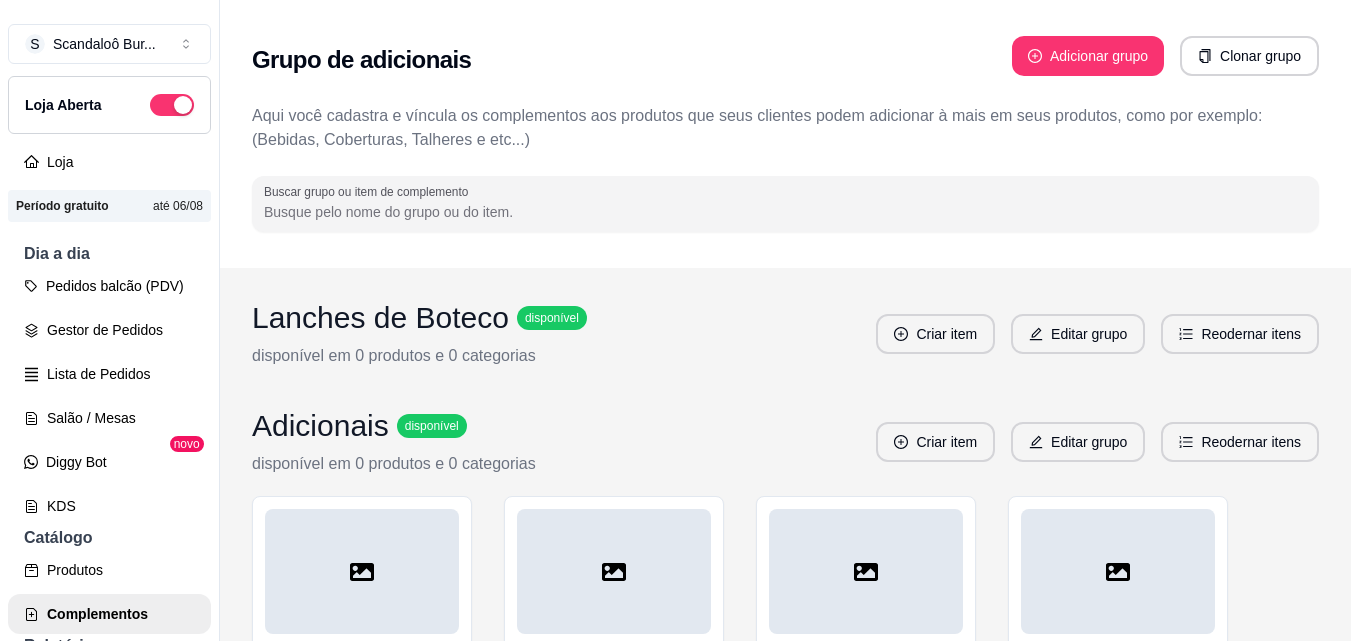 scroll, scrollTop: 0, scrollLeft: 0, axis: both 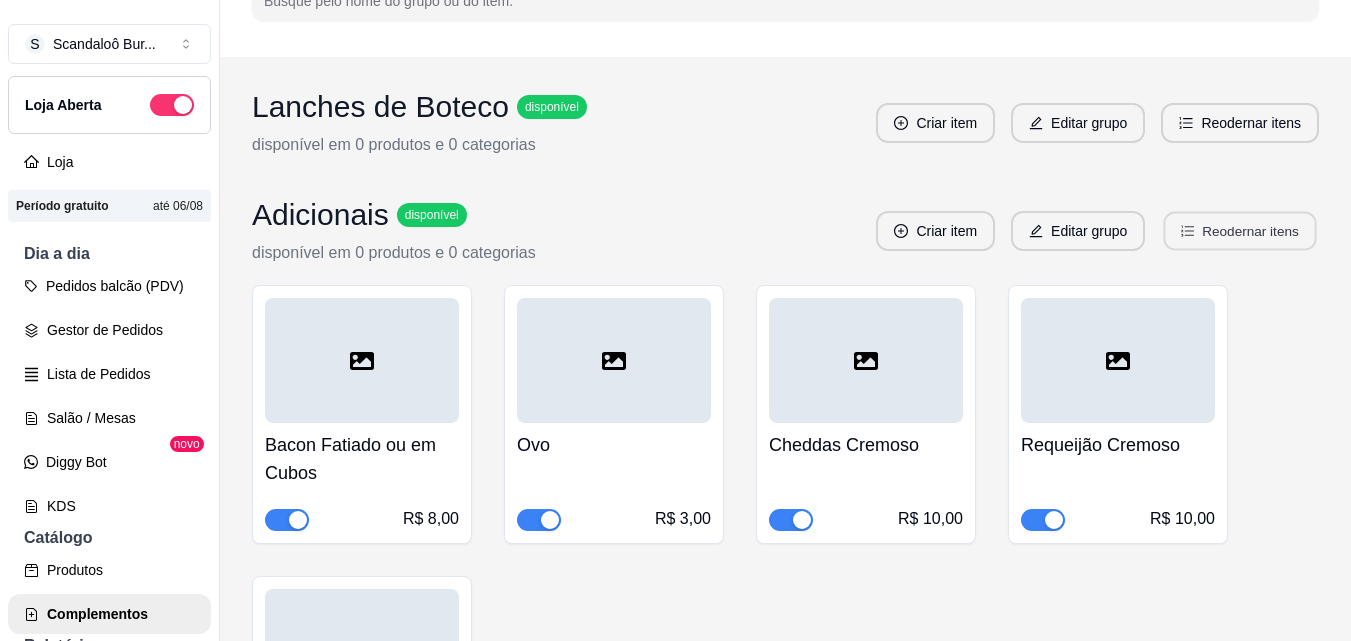 click on "Reodernar itens" at bounding box center [1240, 231] 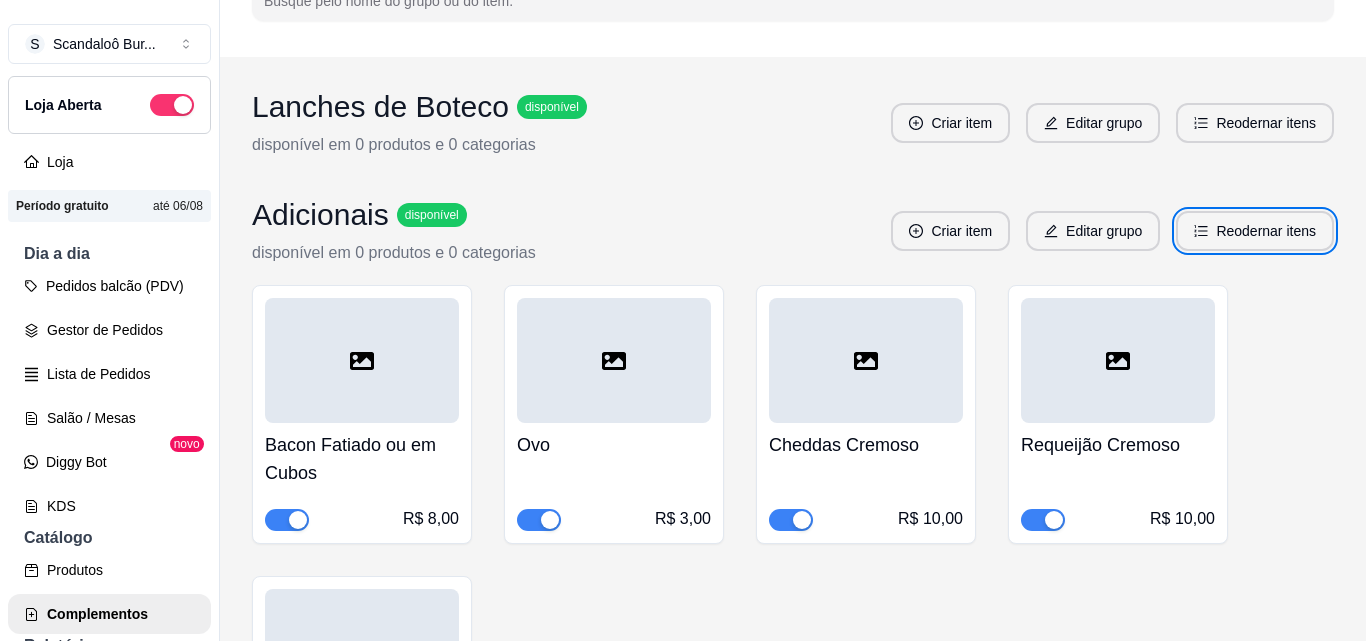 type 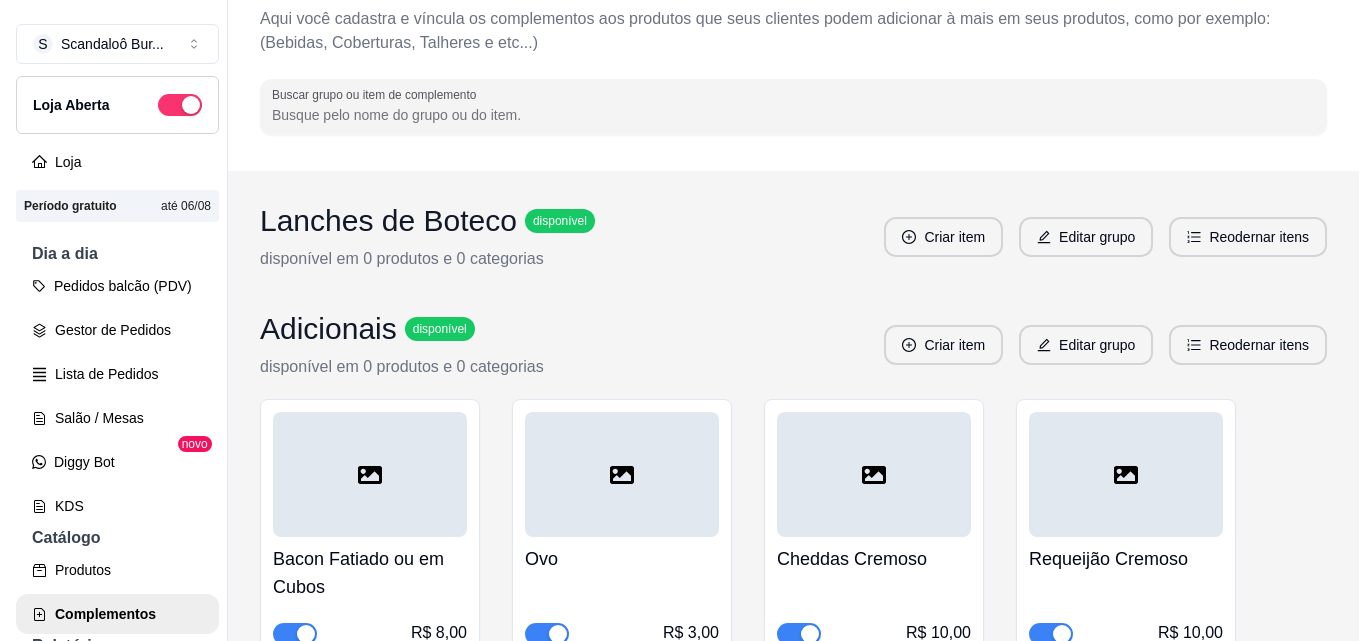 scroll, scrollTop: 0, scrollLeft: 0, axis: both 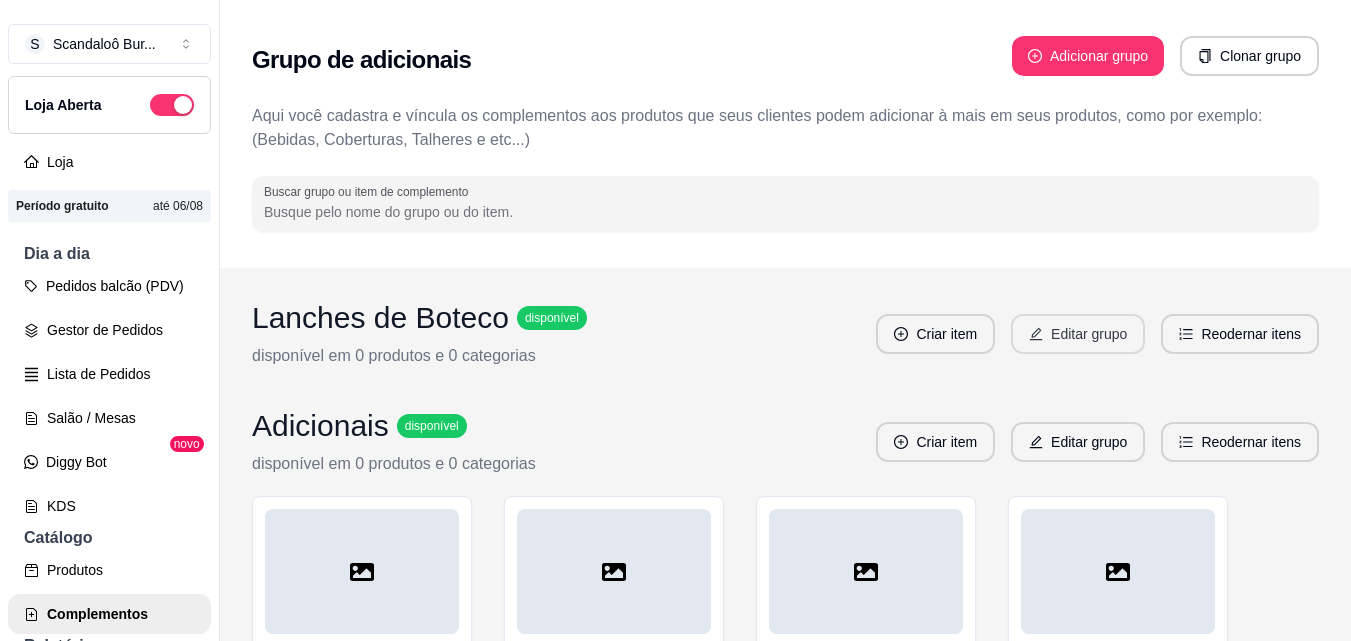 click on "Editar grupo" at bounding box center (1078, 334) 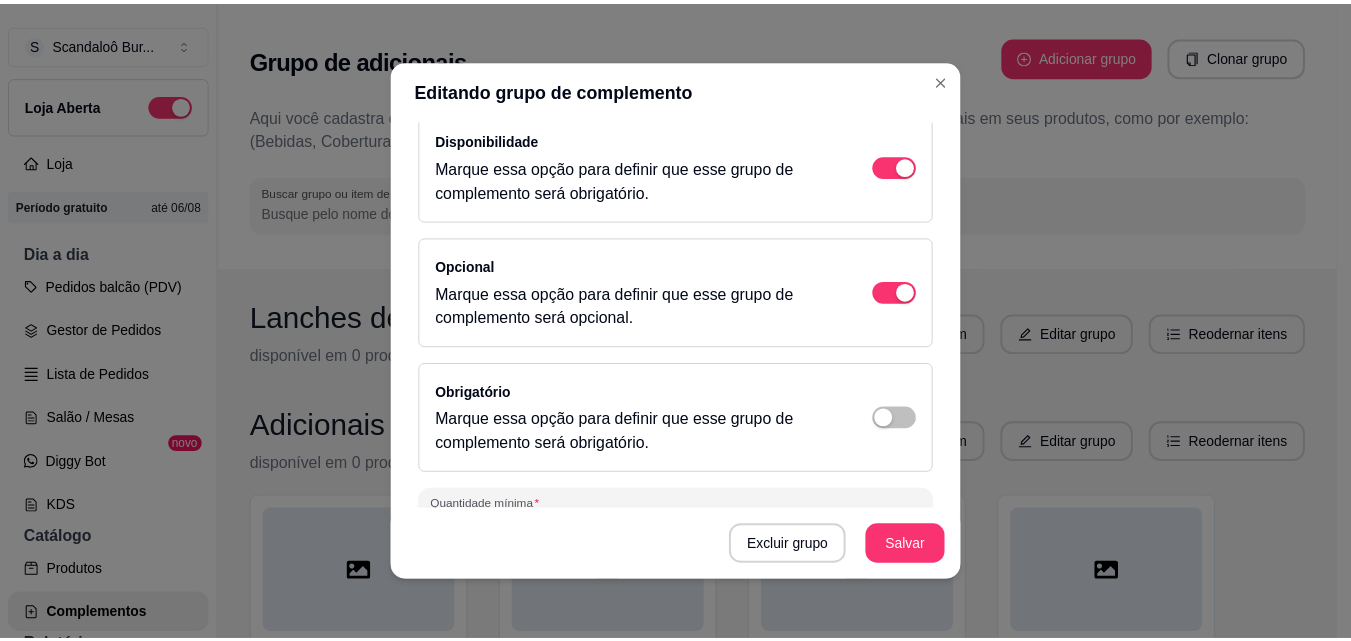 scroll, scrollTop: 308, scrollLeft: 0, axis: vertical 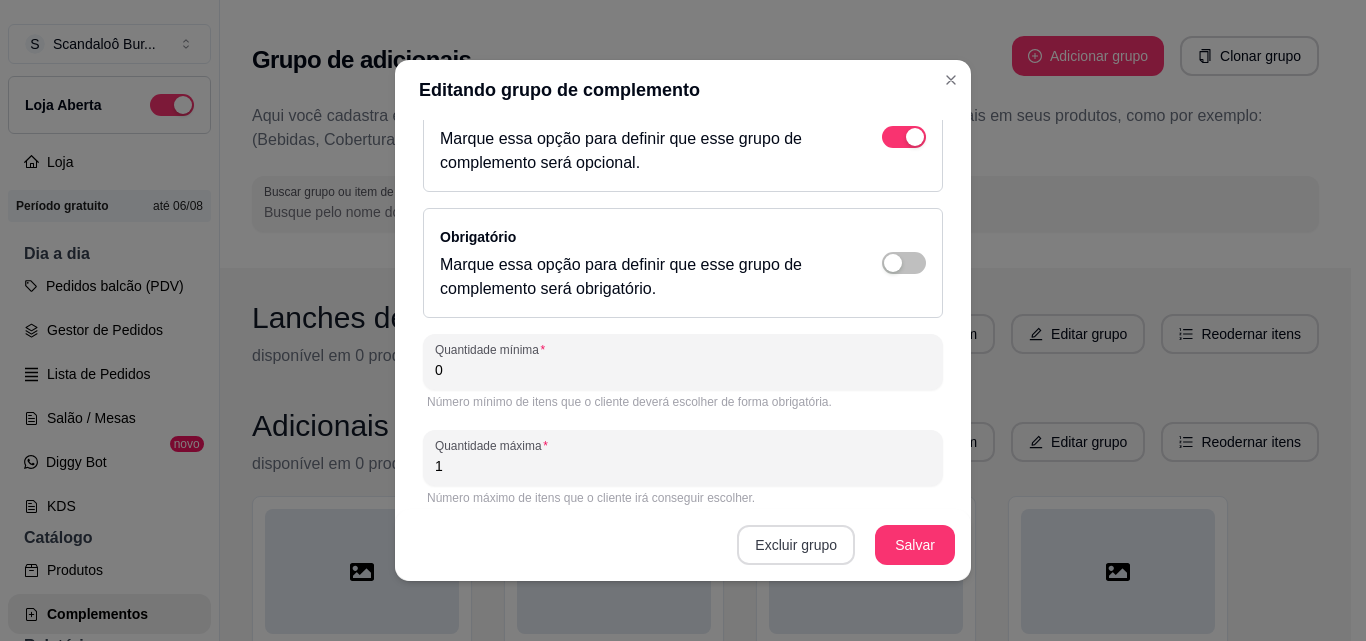 click on "Excluir grupo" at bounding box center [796, 545] 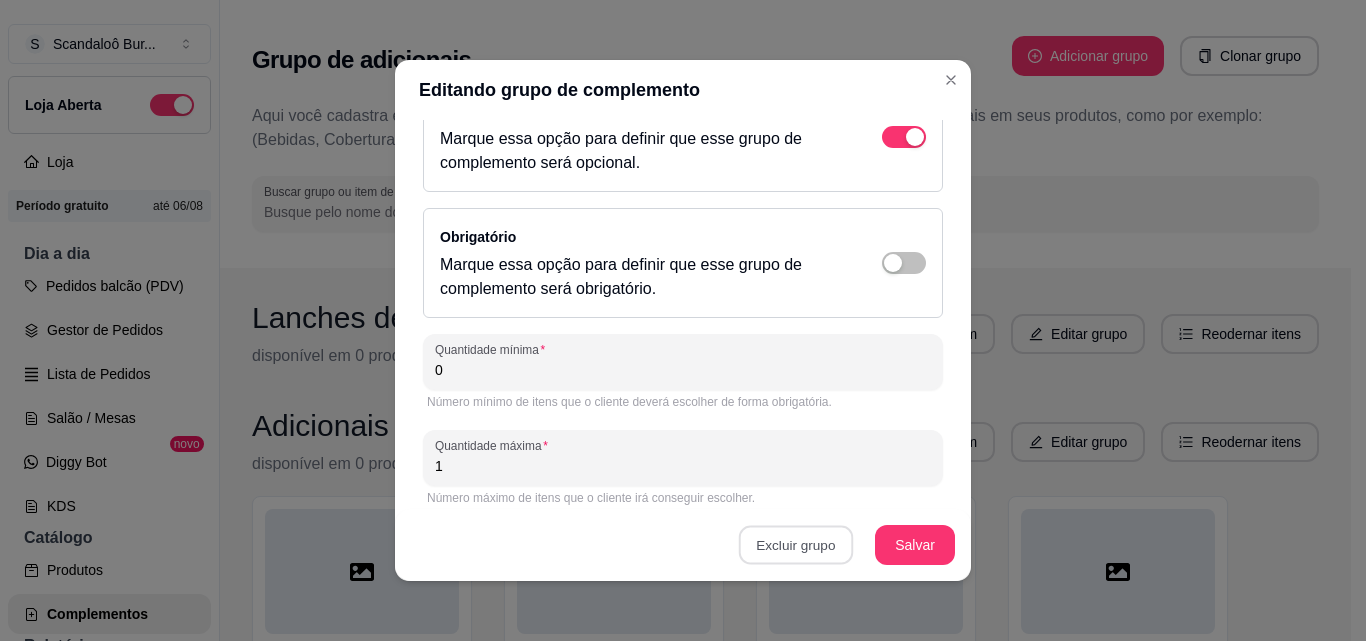 click on "Sim" at bounding box center [875, 500] 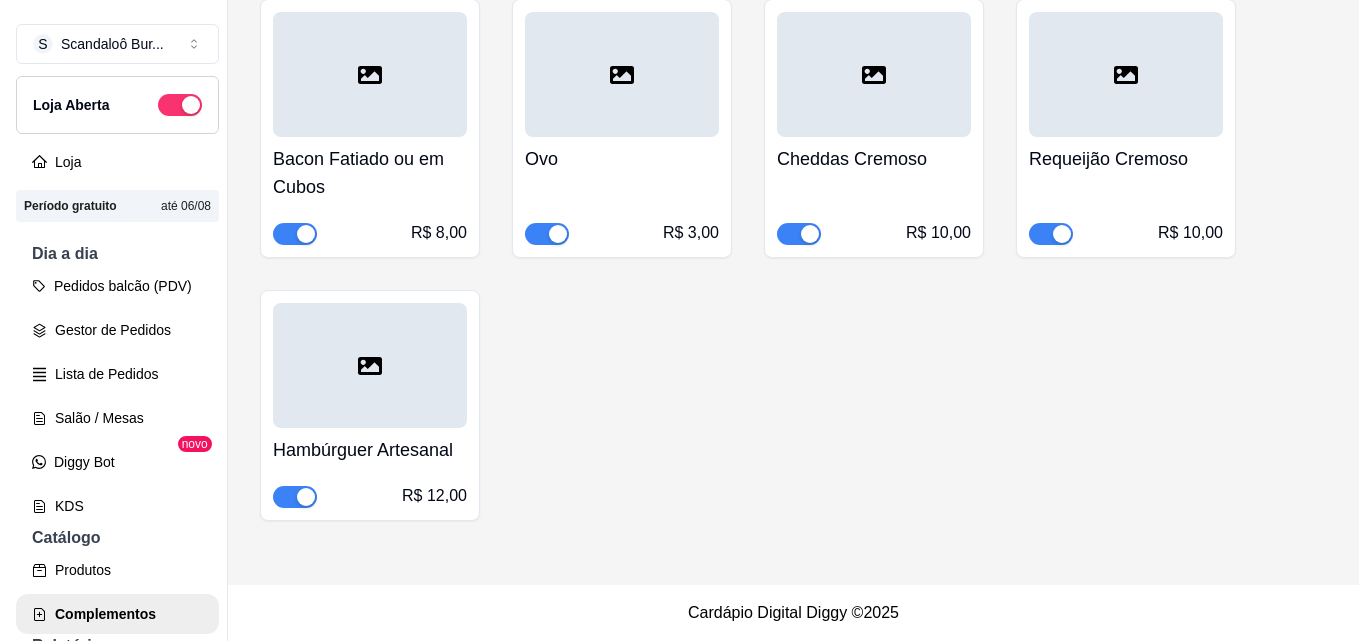 scroll, scrollTop: 0, scrollLeft: 0, axis: both 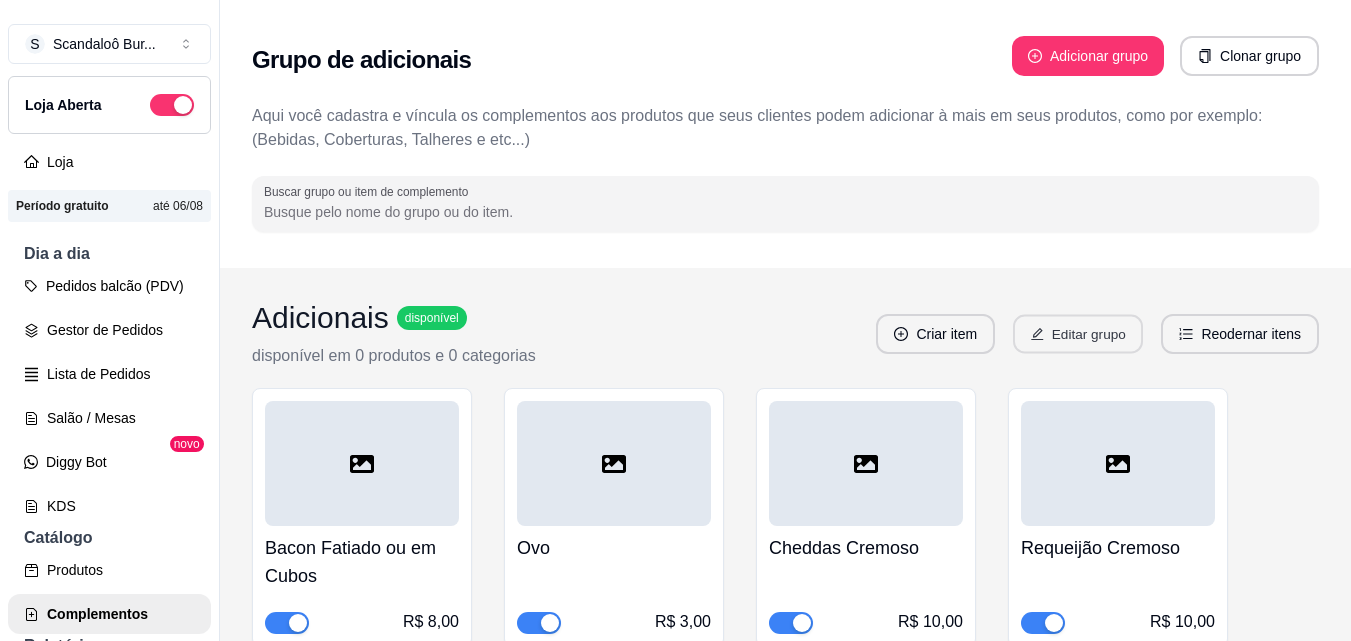 click on "Editar grupo" at bounding box center [1078, 334] 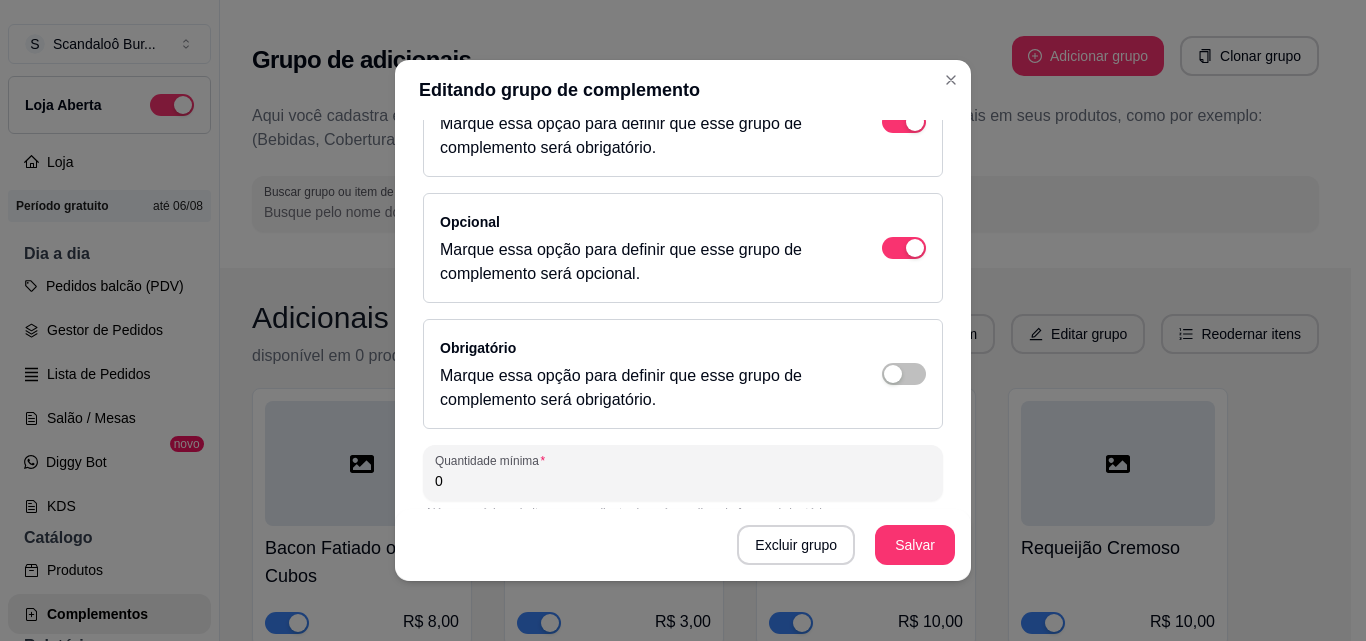 scroll, scrollTop: 202, scrollLeft: 0, axis: vertical 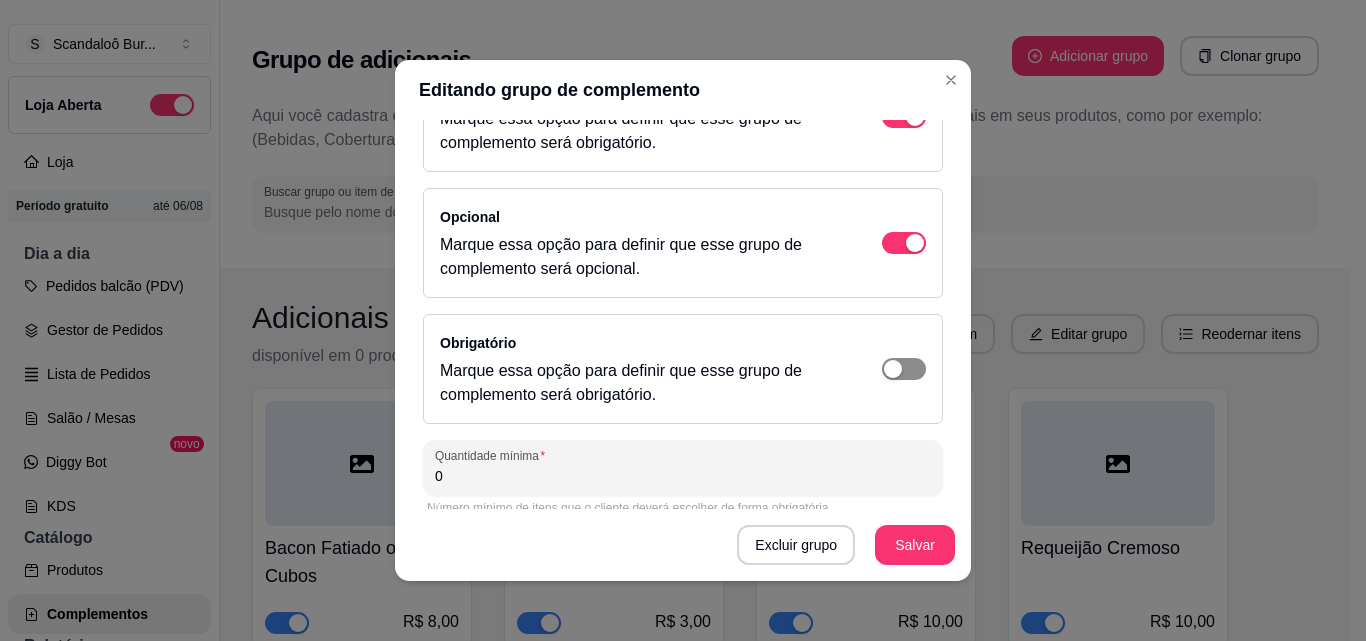 click at bounding box center [904, 117] 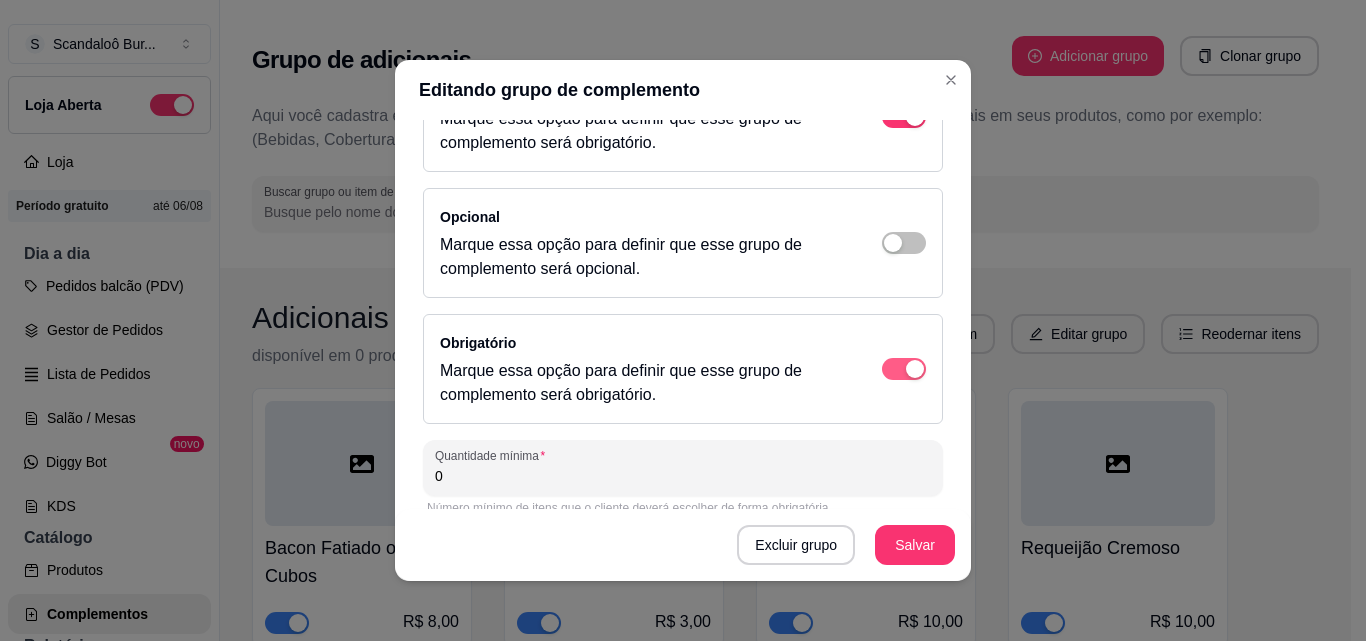 click at bounding box center (904, 117) 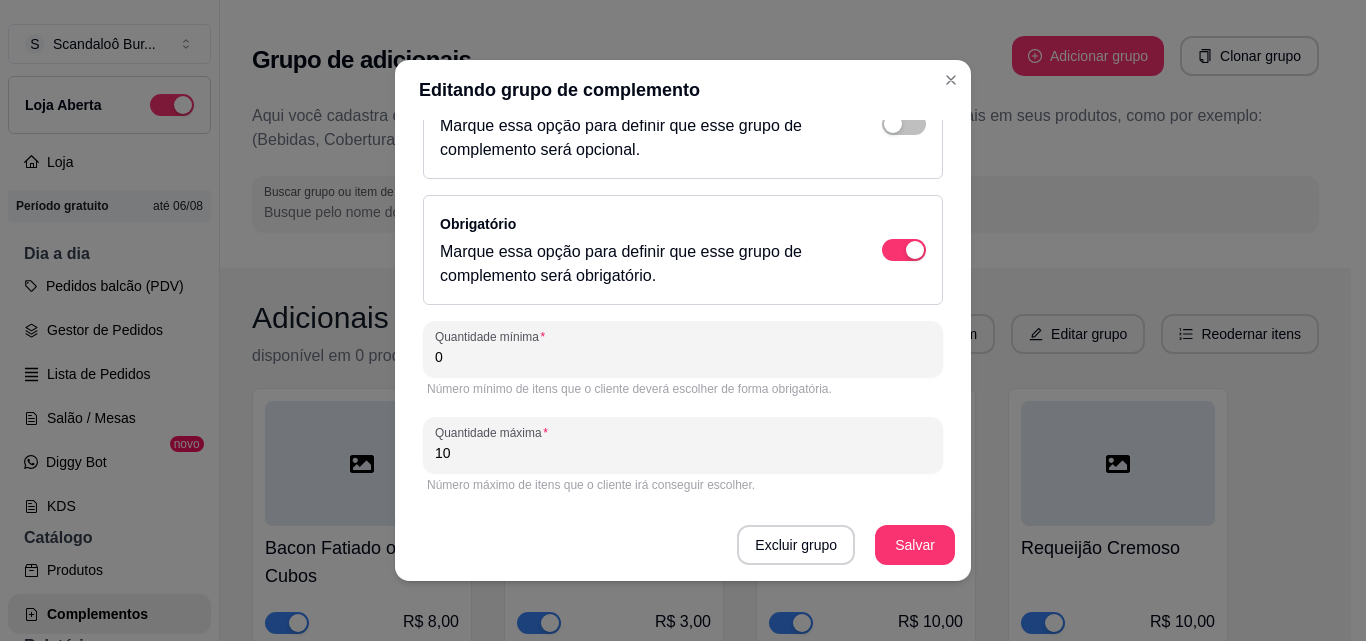 scroll, scrollTop: 2, scrollLeft: 0, axis: vertical 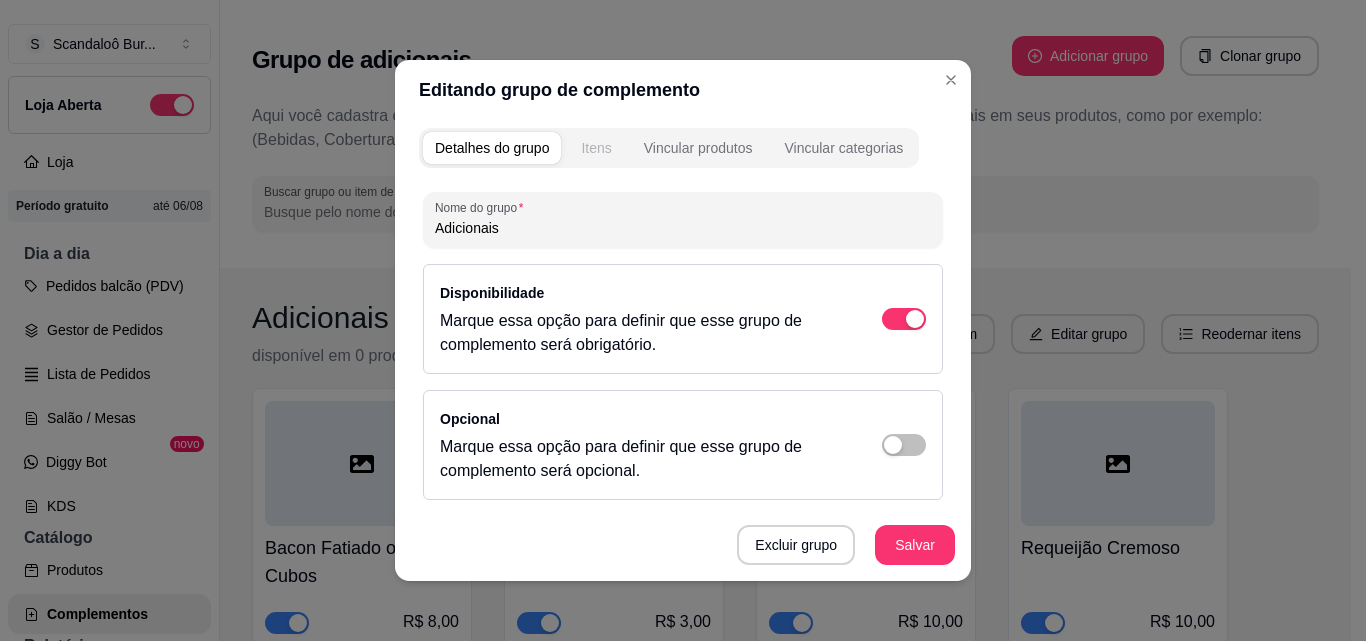 click on "Itens" at bounding box center [596, 148] 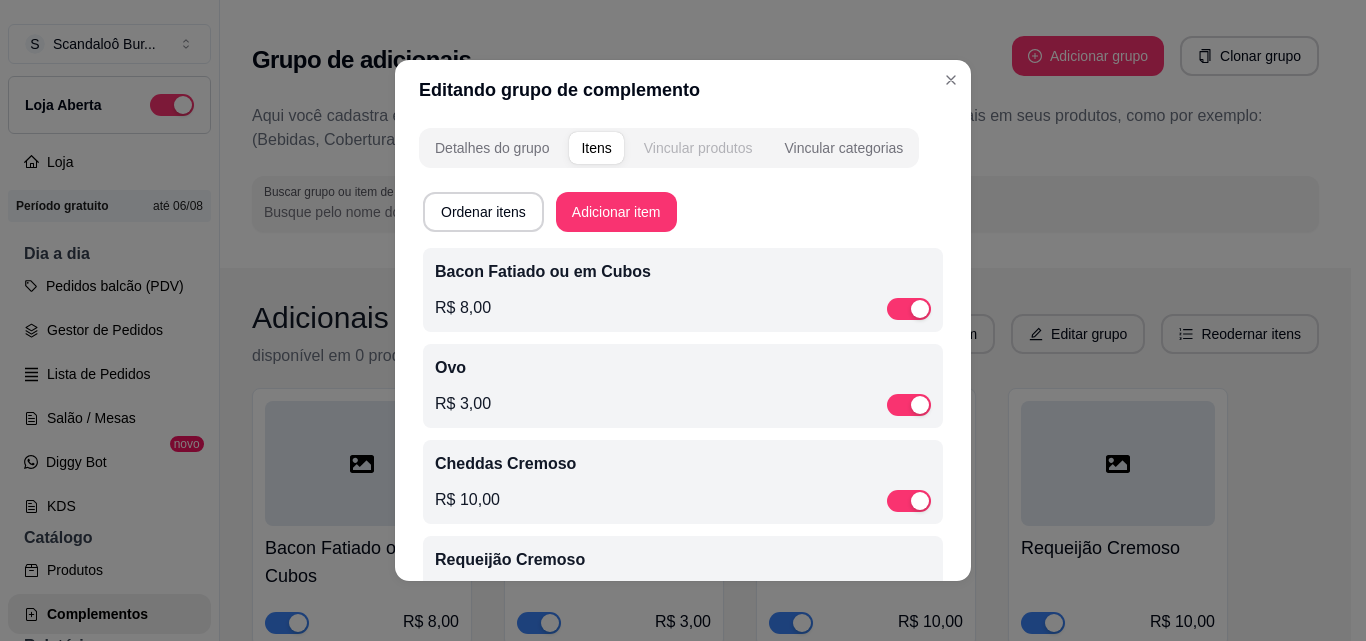 click on "Vincular produtos" at bounding box center (698, 148) 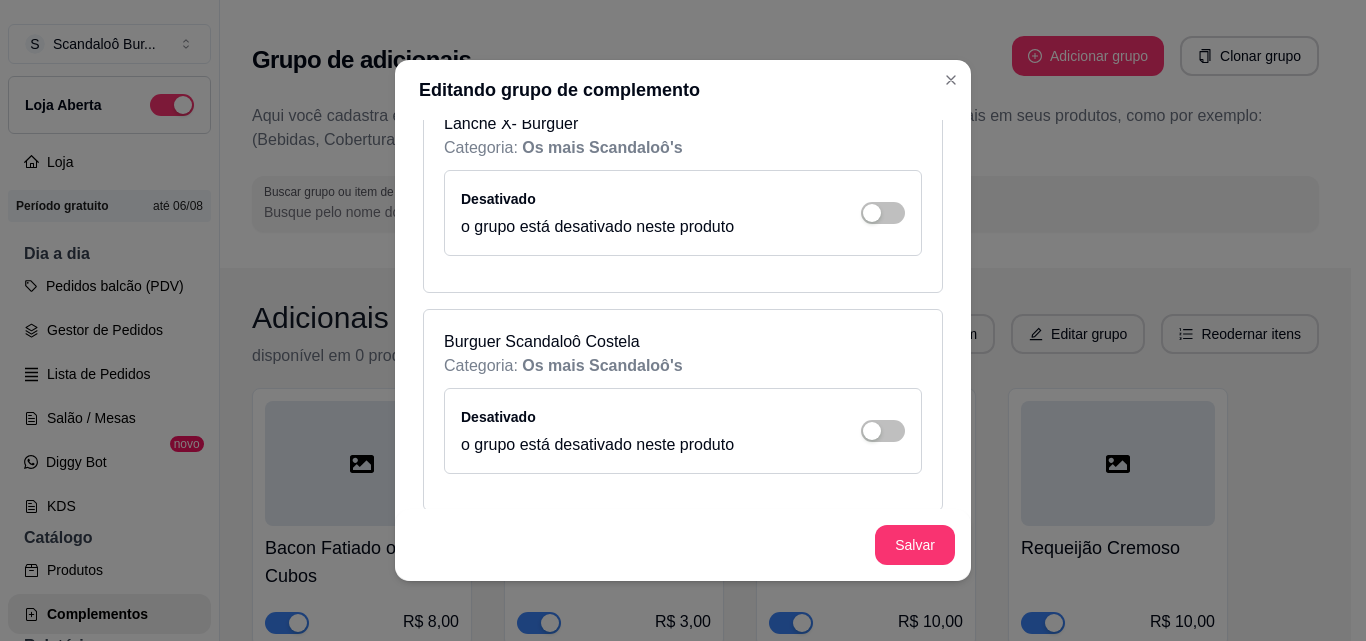 scroll, scrollTop: 422, scrollLeft: 0, axis: vertical 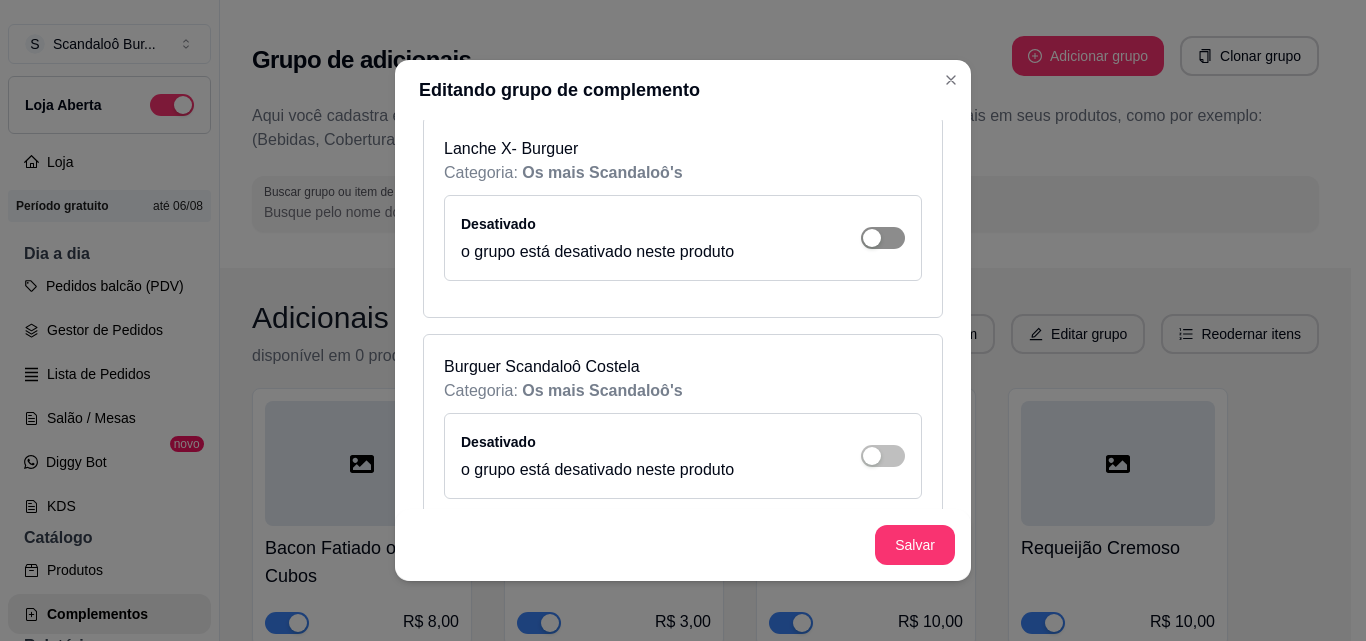 click at bounding box center [883, 20] 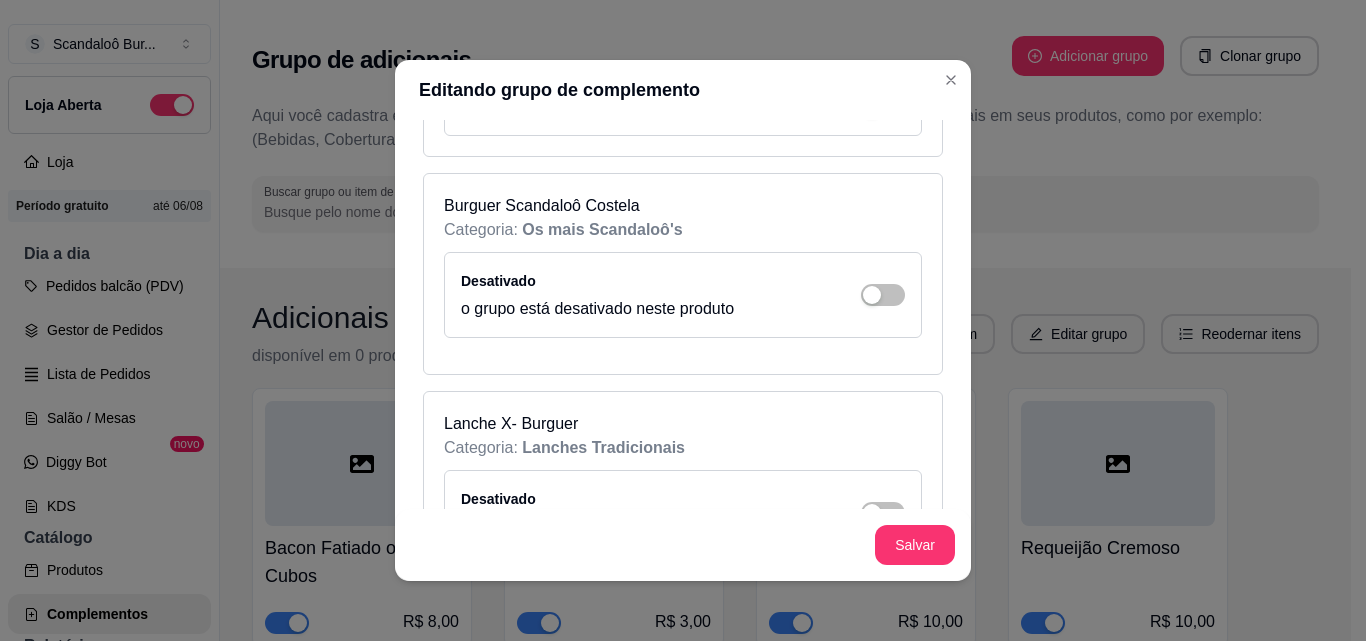 scroll, scrollTop: 667, scrollLeft: 0, axis: vertical 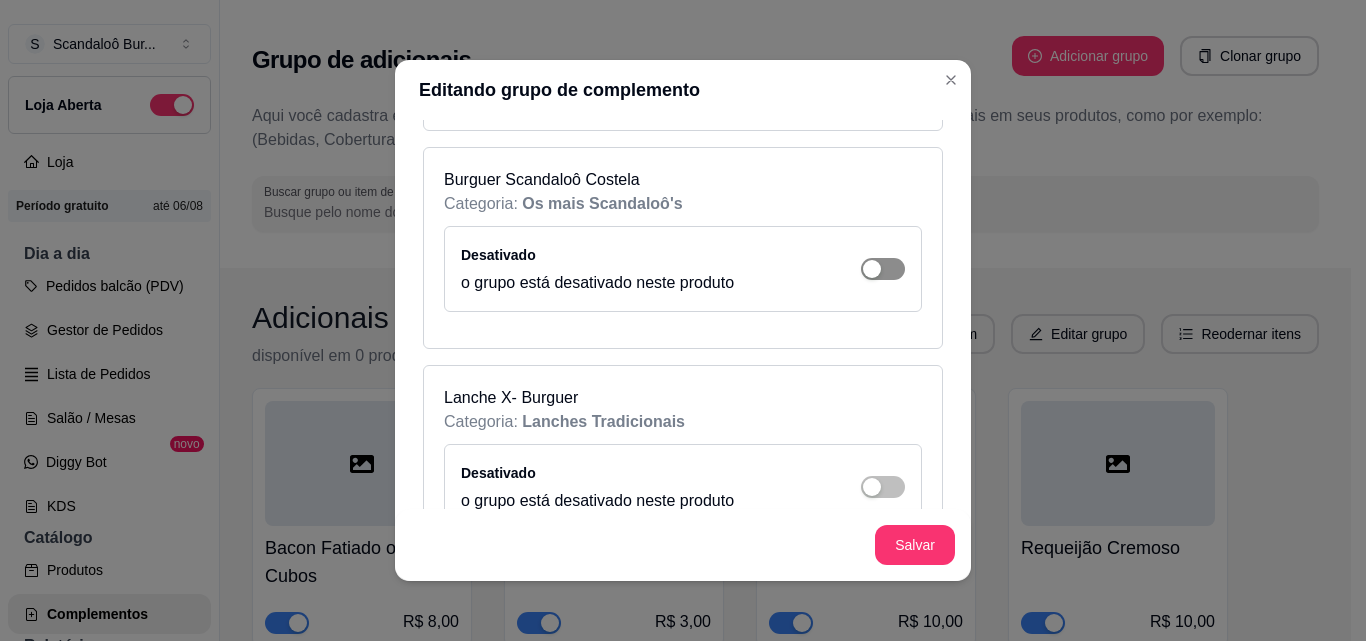 click at bounding box center (883, -225) 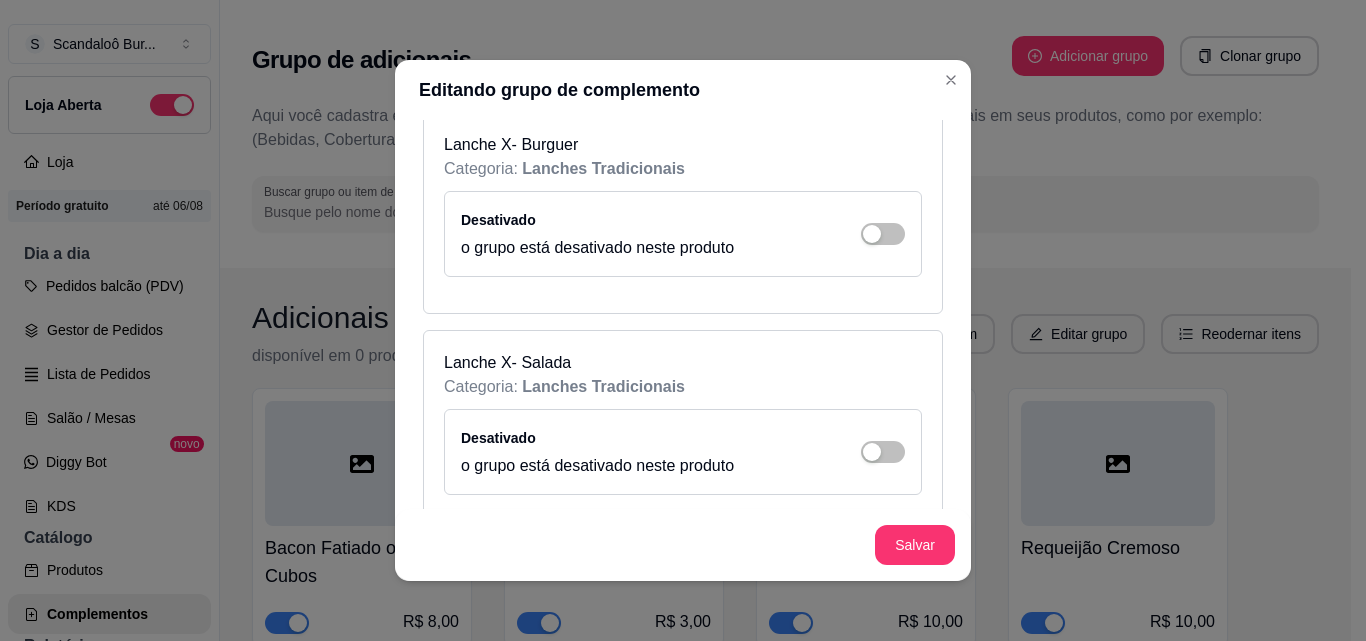 scroll, scrollTop: 1002, scrollLeft: 0, axis: vertical 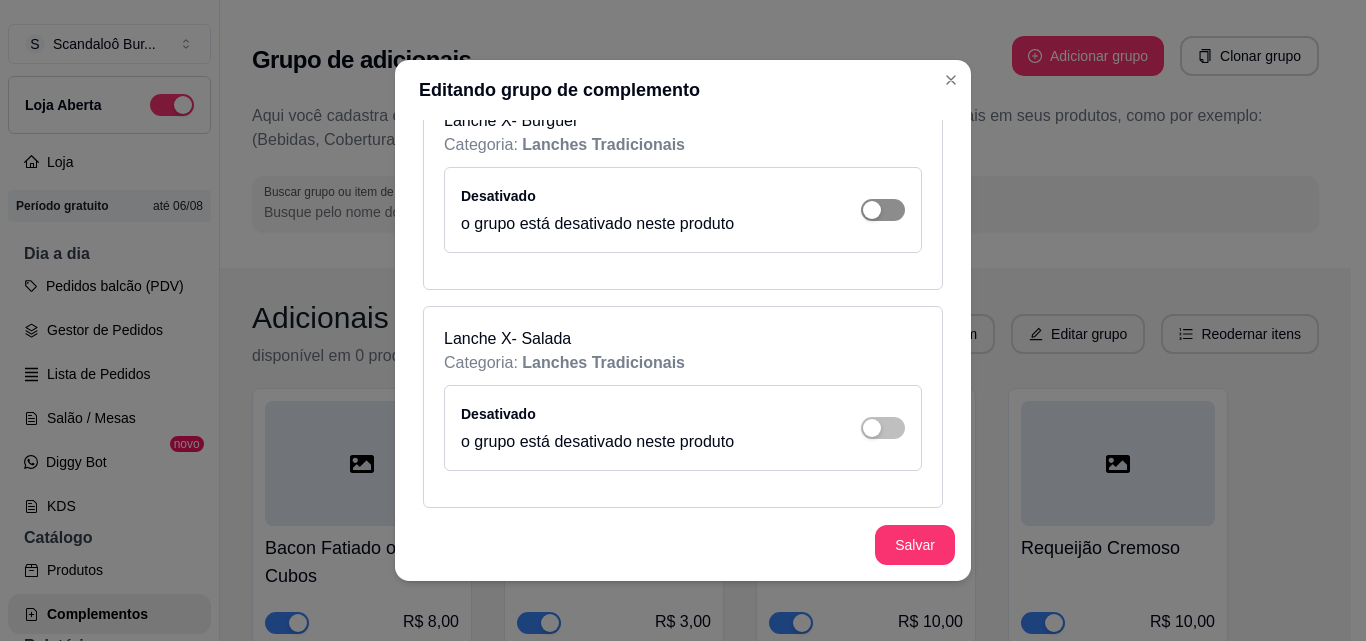 click at bounding box center [872, -560] 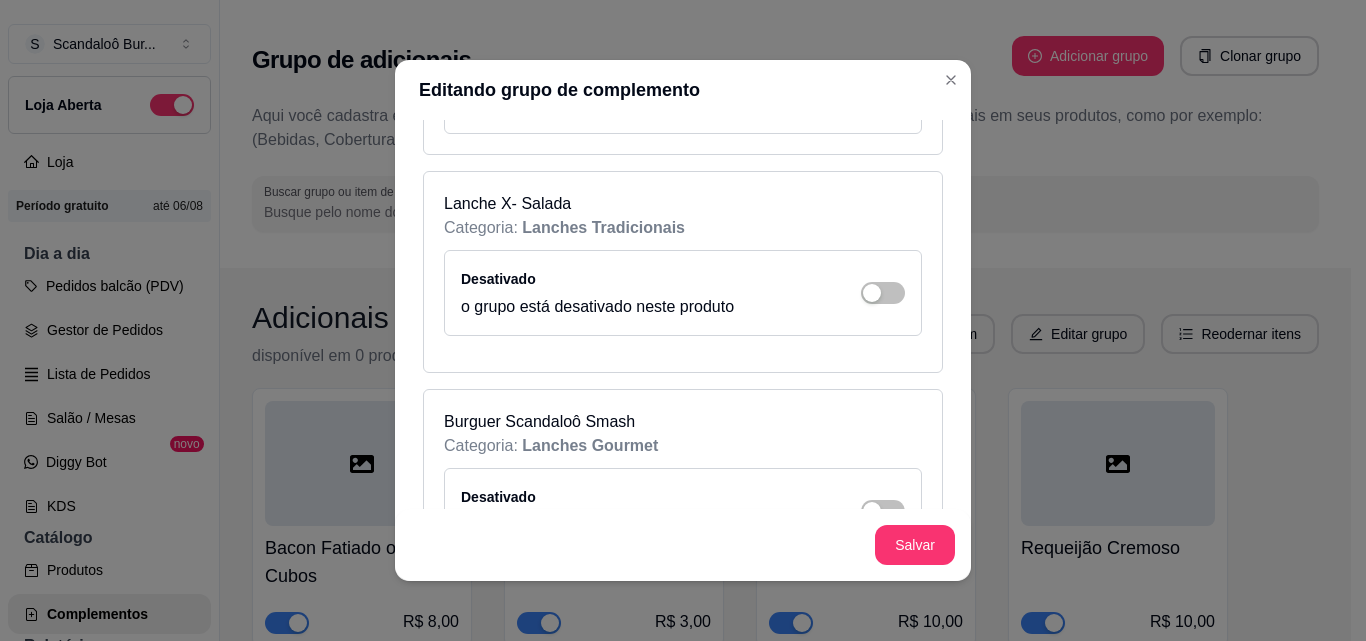scroll, scrollTop: 1207, scrollLeft: 0, axis: vertical 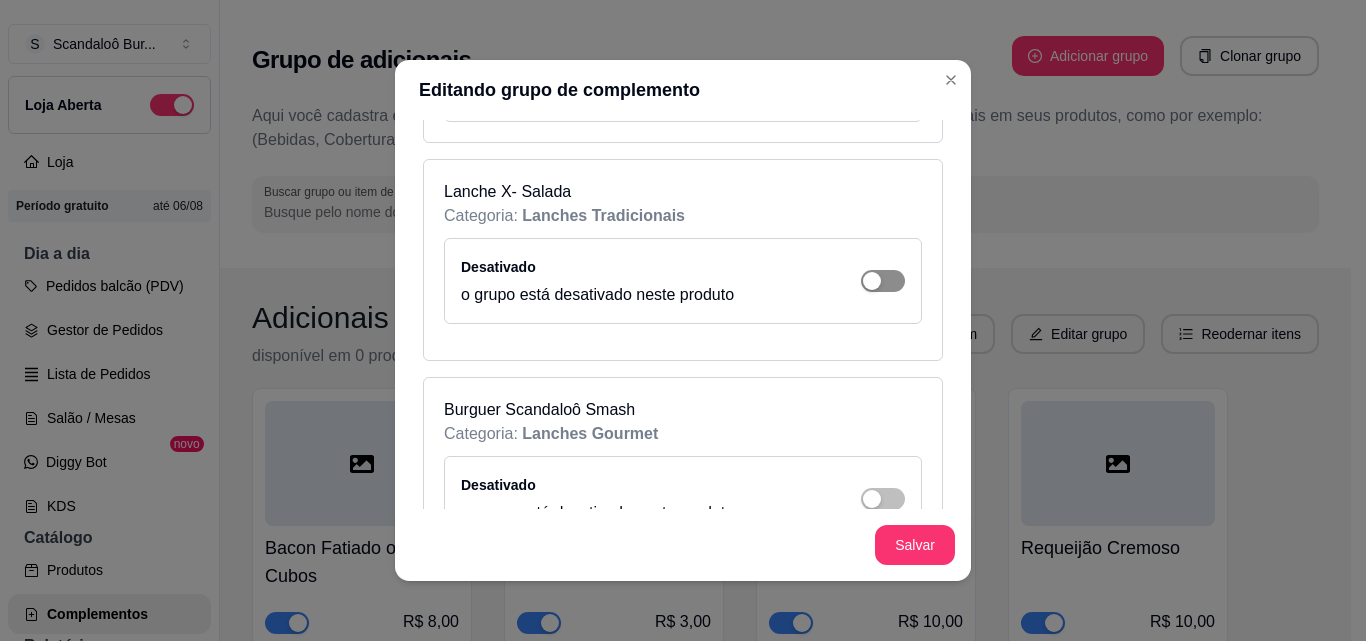 click at bounding box center [883, -765] 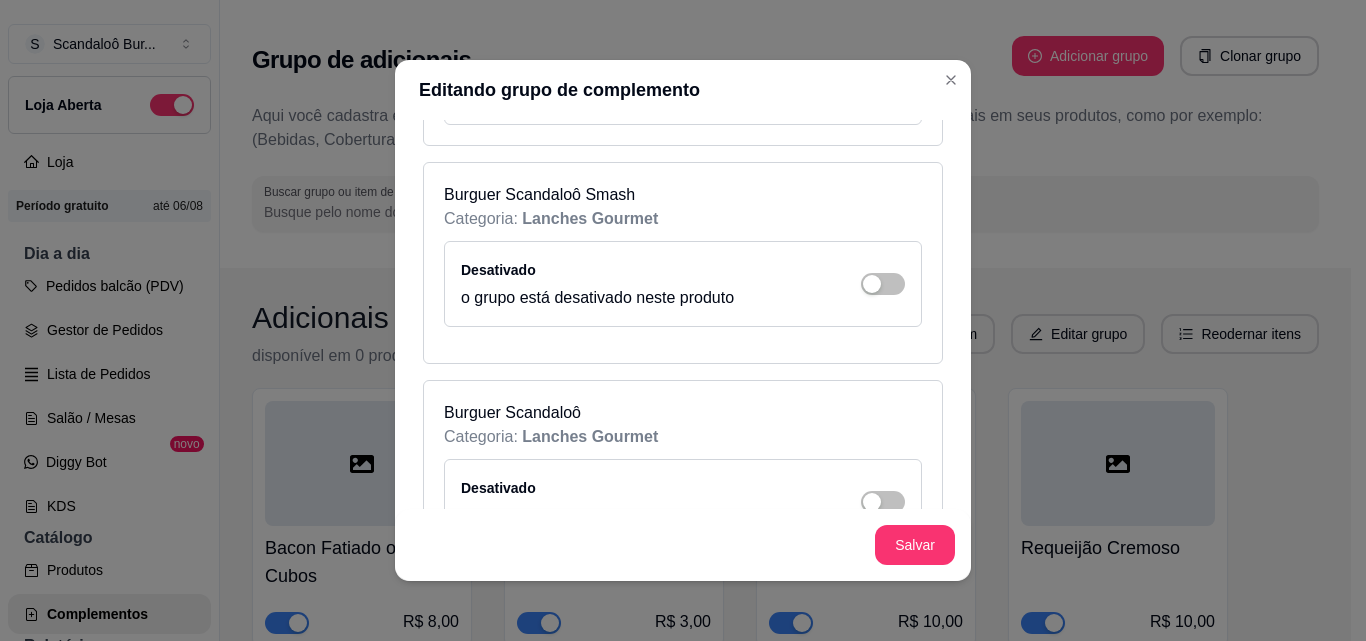 scroll, scrollTop: 1494, scrollLeft: 0, axis: vertical 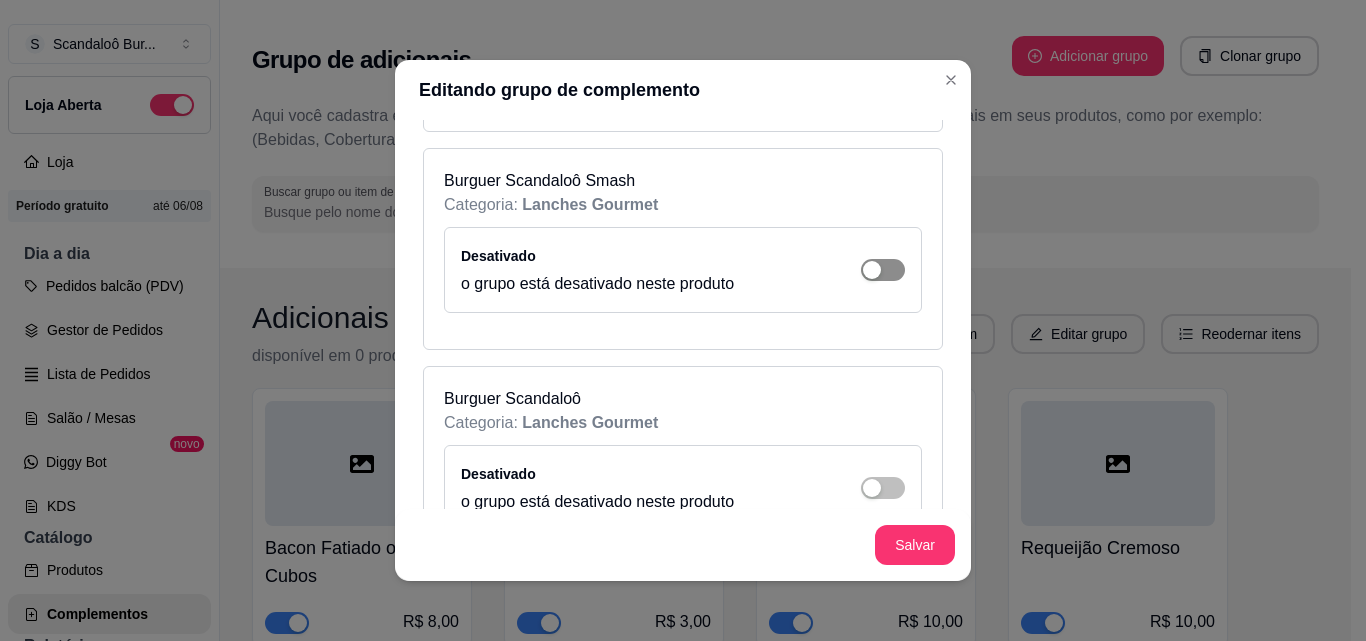 click at bounding box center [872, -1052] 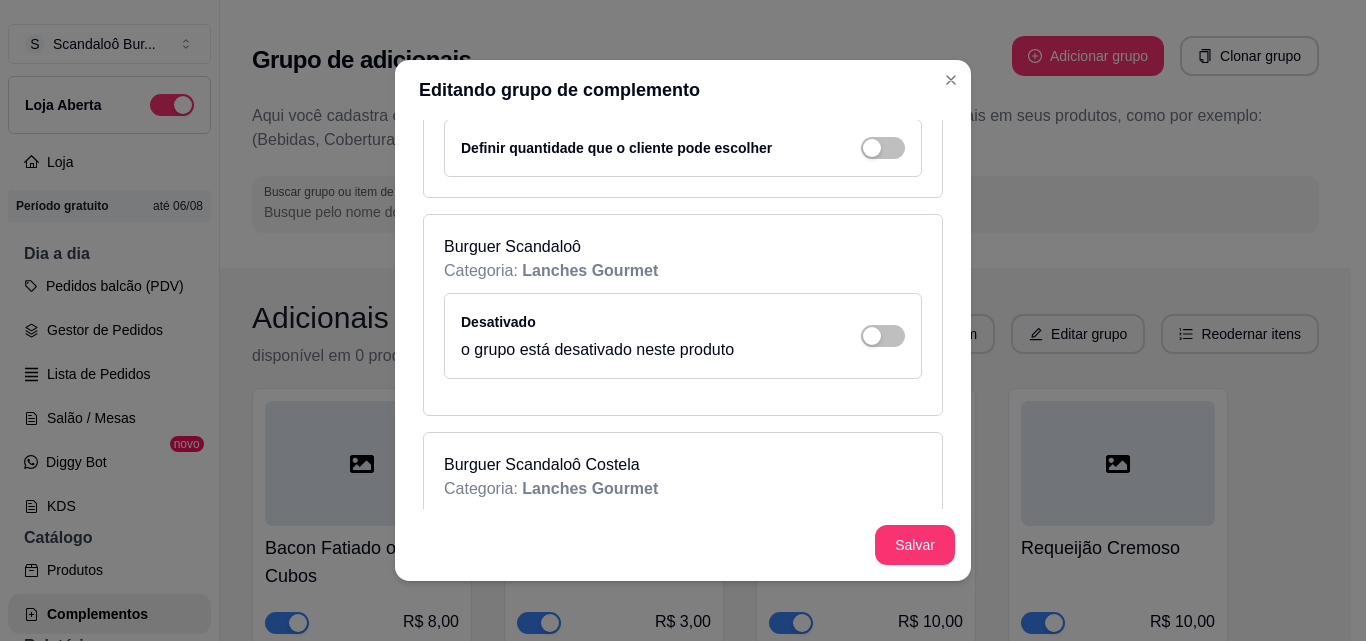 scroll, scrollTop: 1729, scrollLeft: 0, axis: vertical 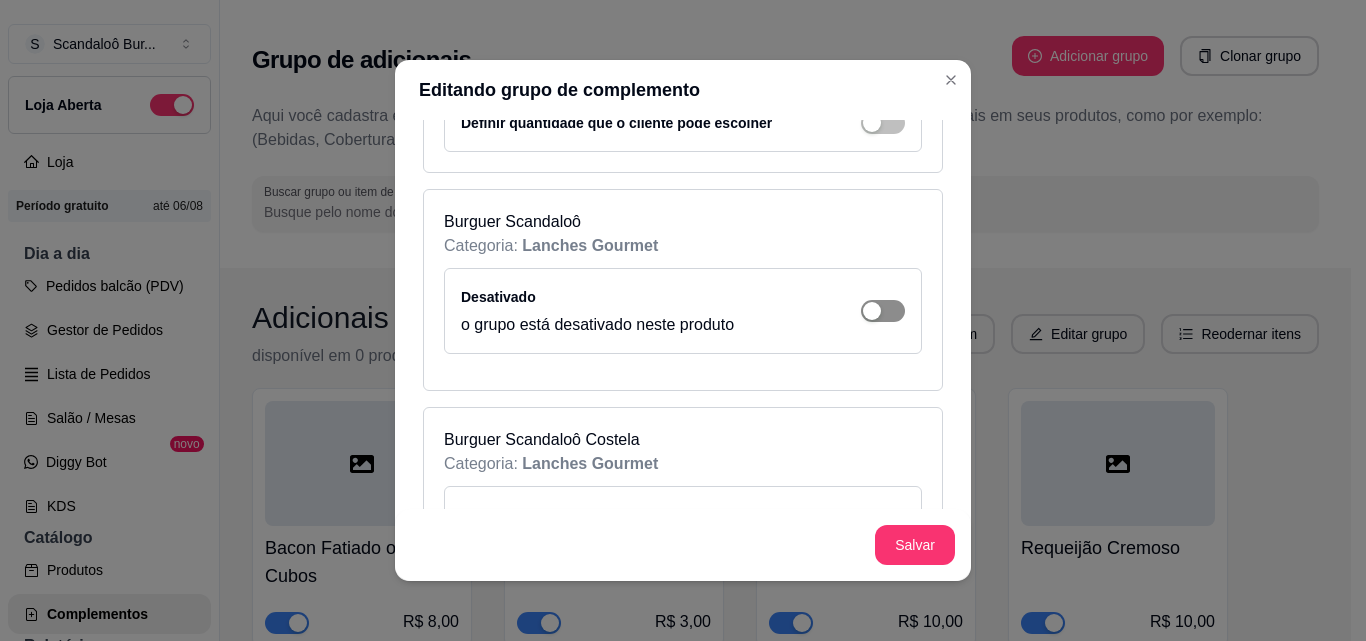 click at bounding box center [883, -1287] 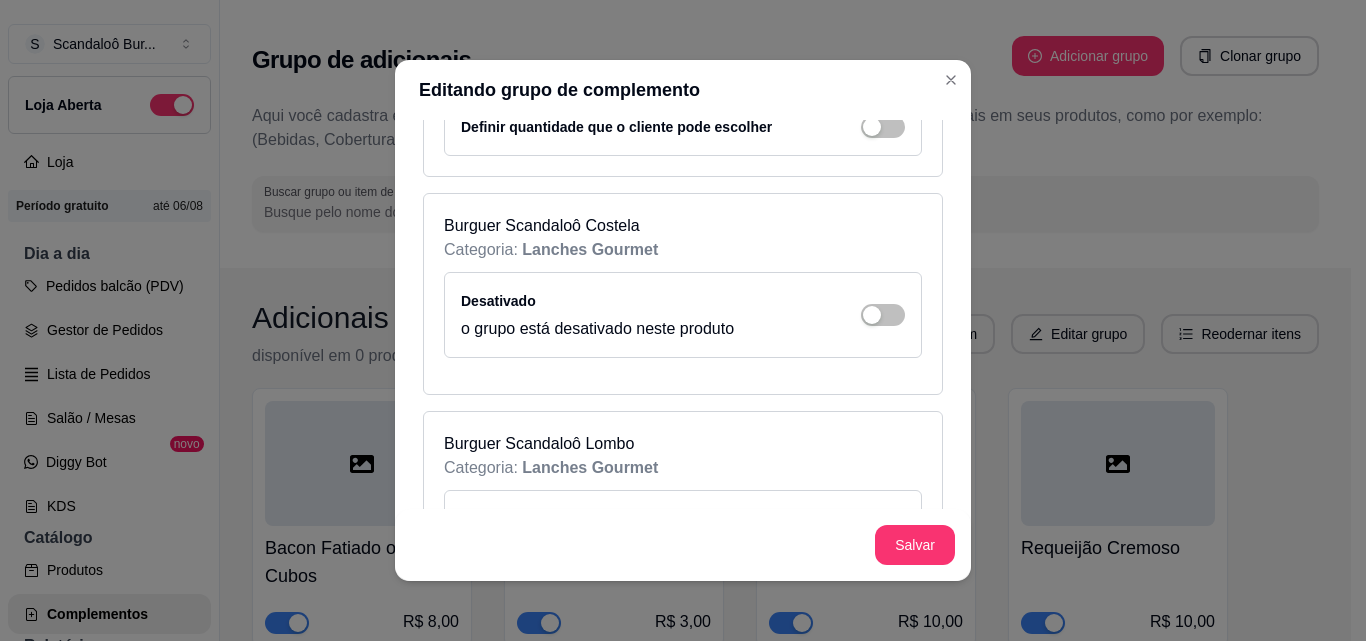 scroll, scrollTop: 2041, scrollLeft: 0, axis: vertical 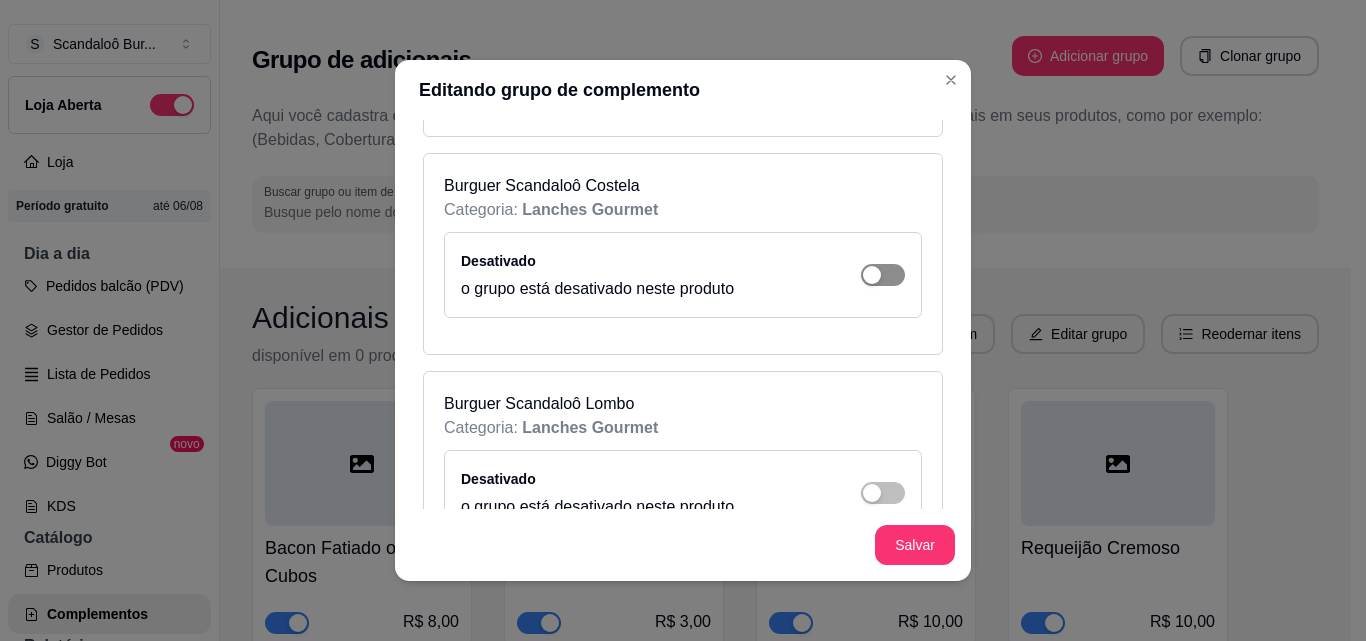 click at bounding box center (872, -1599) 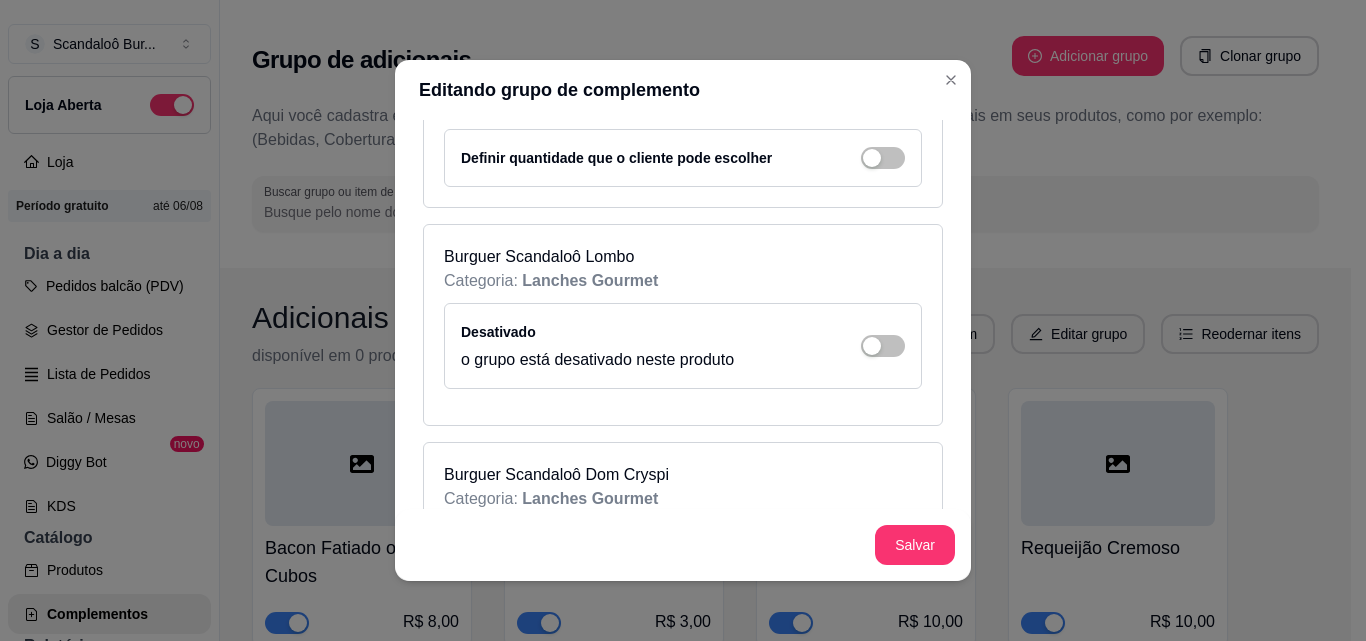 scroll, scrollTop: 2299, scrollLeft: 0, axis: vertical 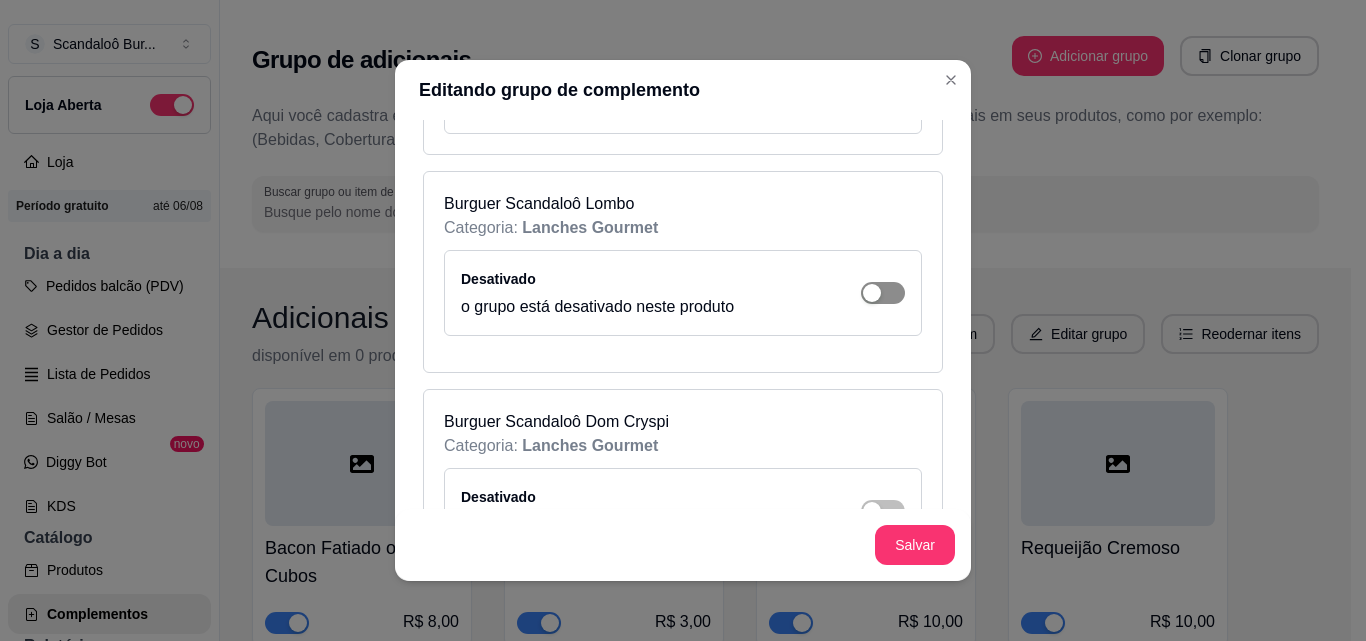 click at bounding box center [883, -1857] 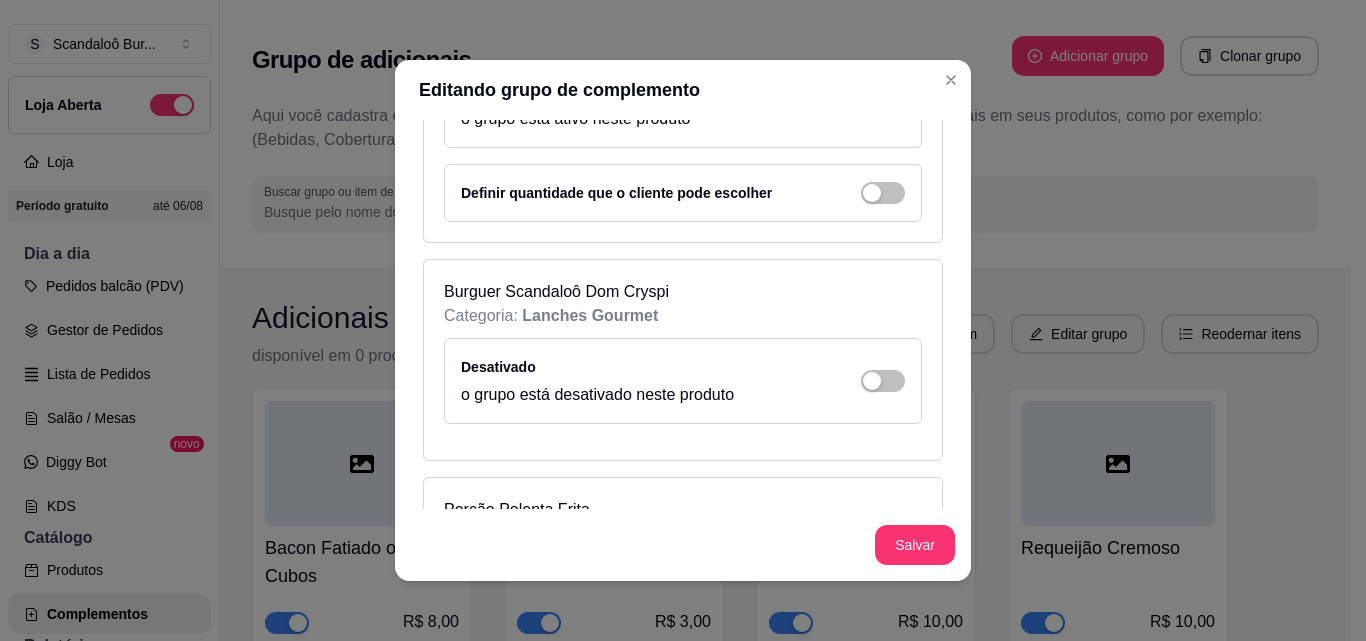 scroll, scrollTop: 2514, scrollLeft: 0, axis: vertical 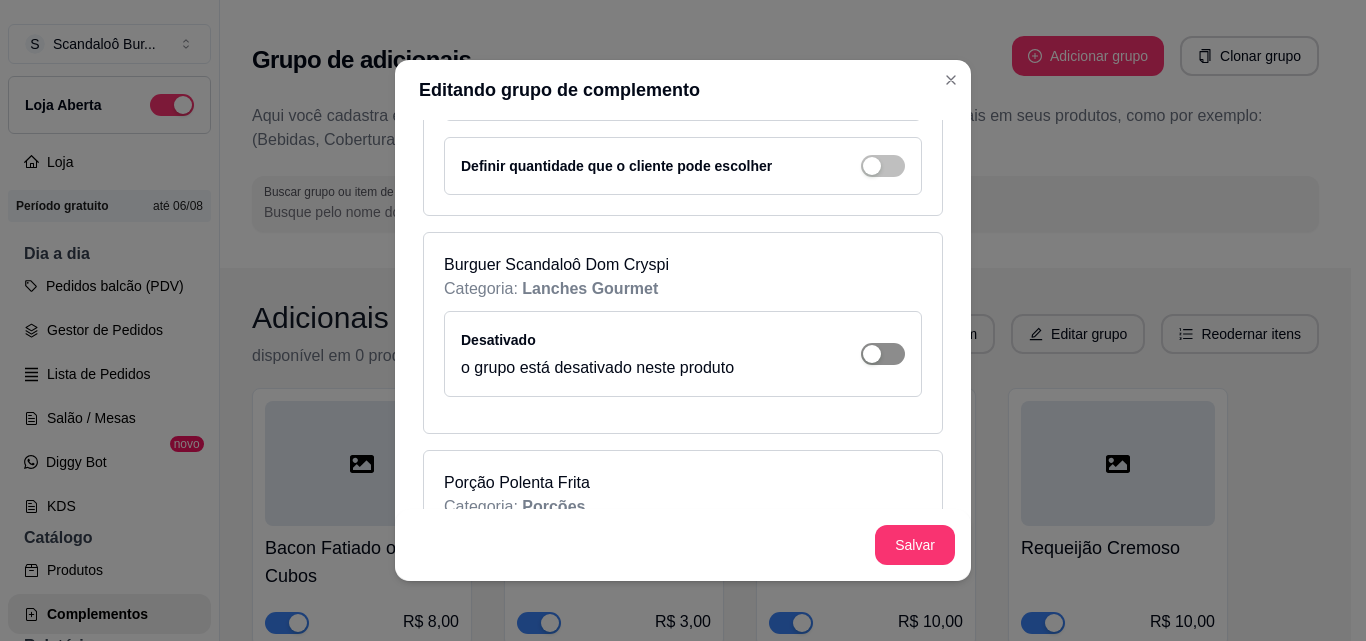 click at bounding box center (883, -2072) 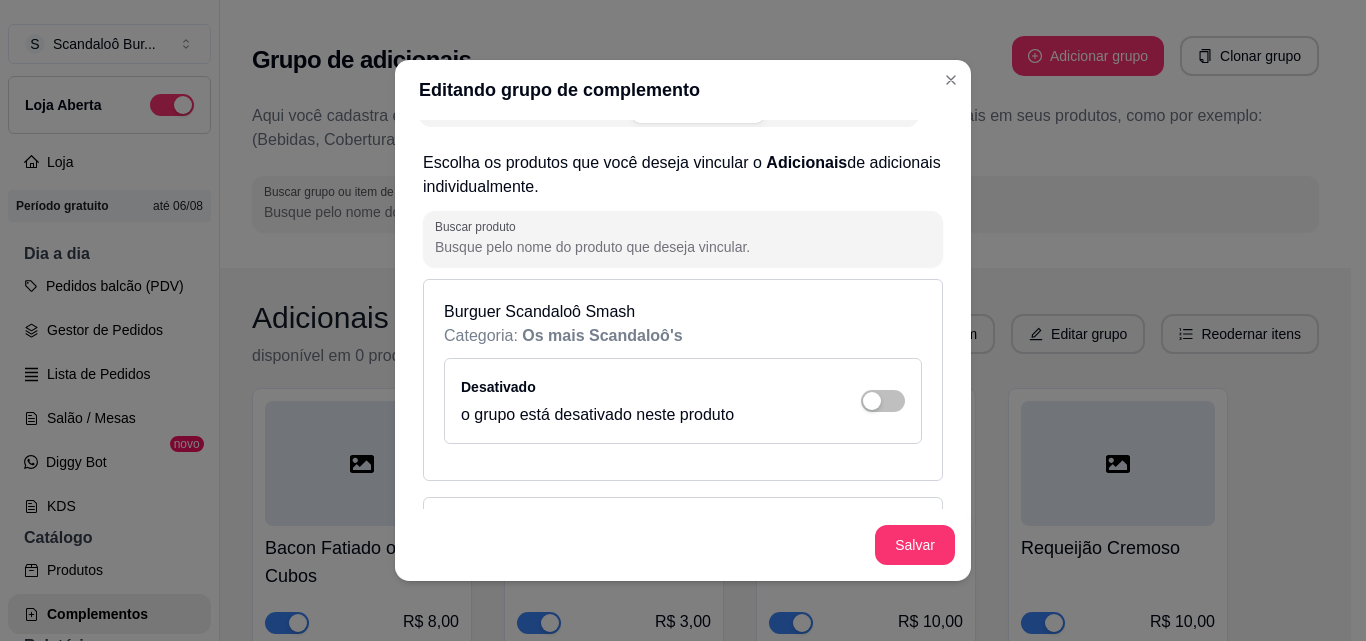 scroll, scrollTop: 0, scrollLeft: 0, axis: both 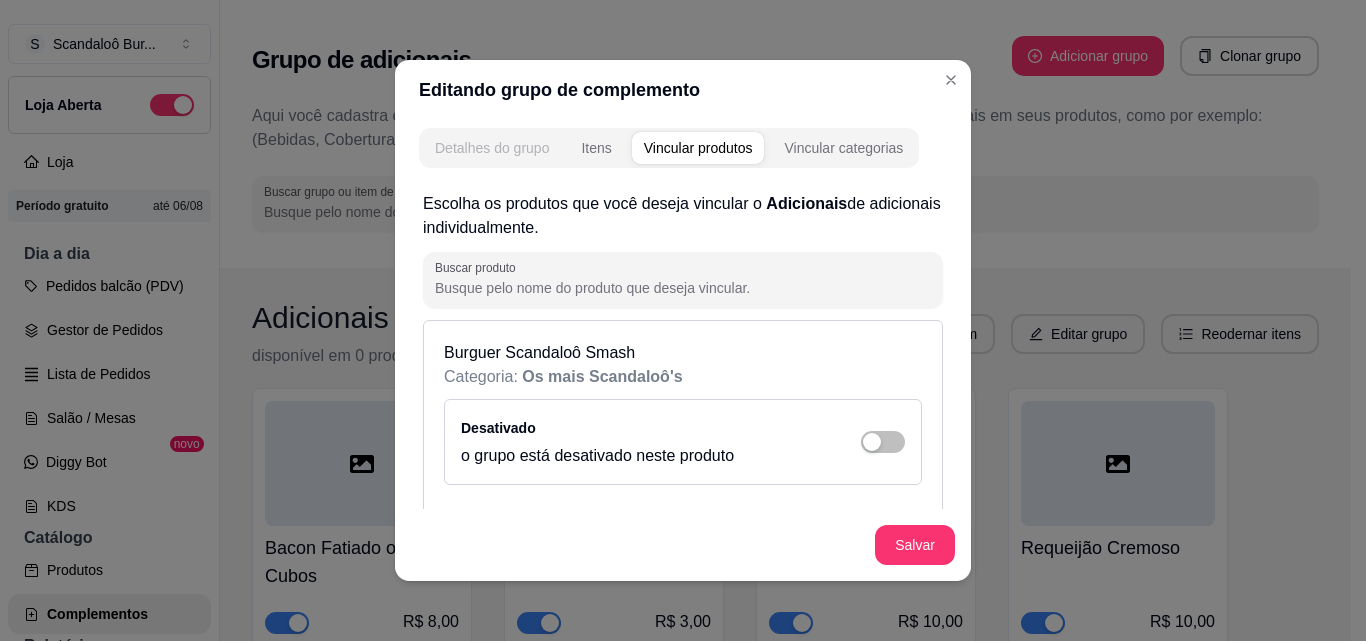 click on "Detalhes do grupo" at bounding box center [492, 148] 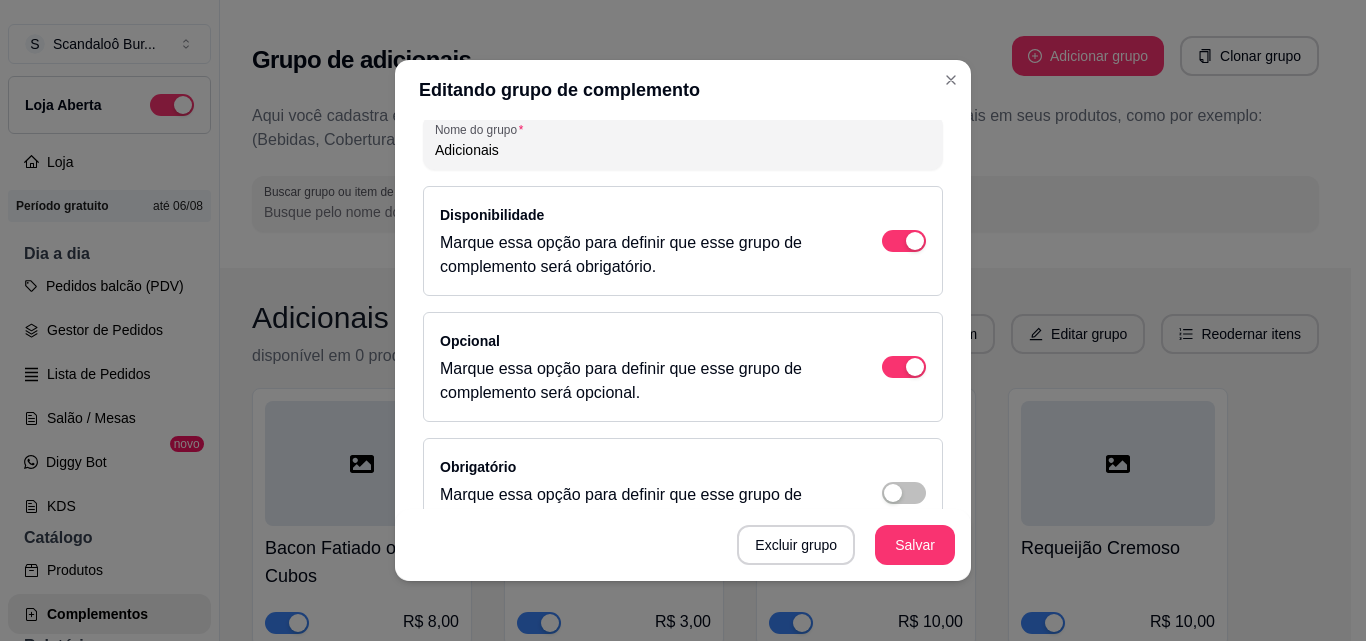 scroll, scrollTop: 88, scrollLeft: 0, axis: vertical 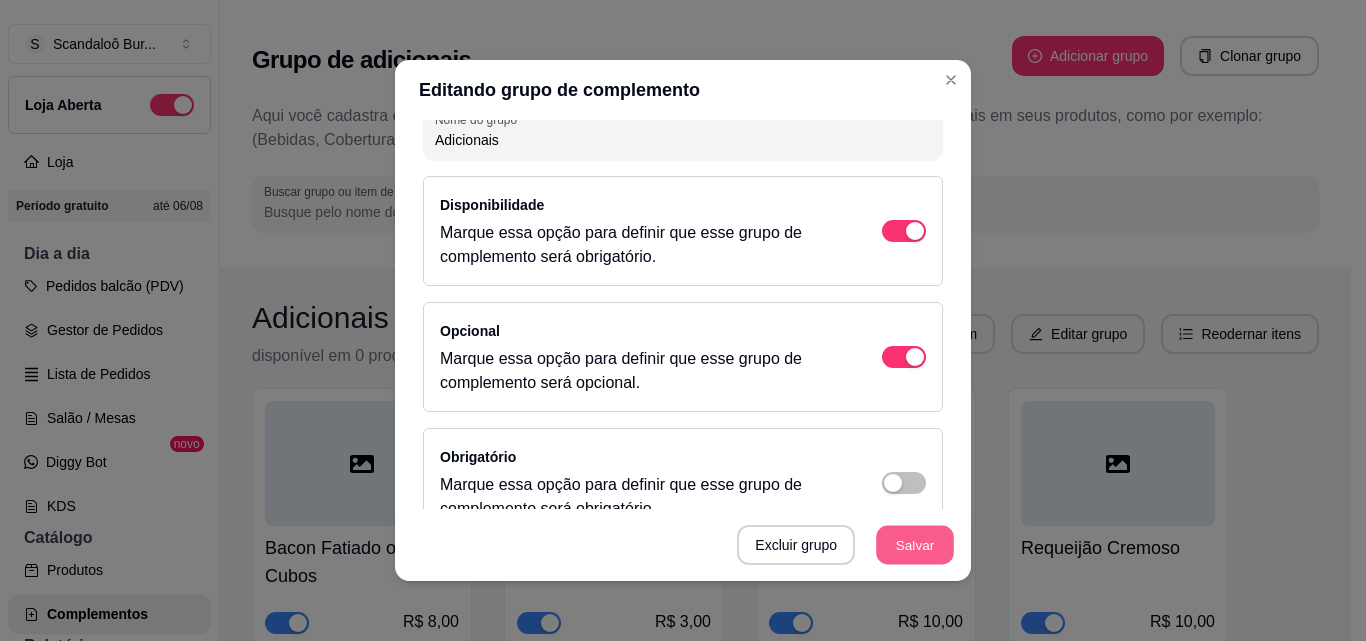 click on "Salvar" at bounding box center (915, 545) 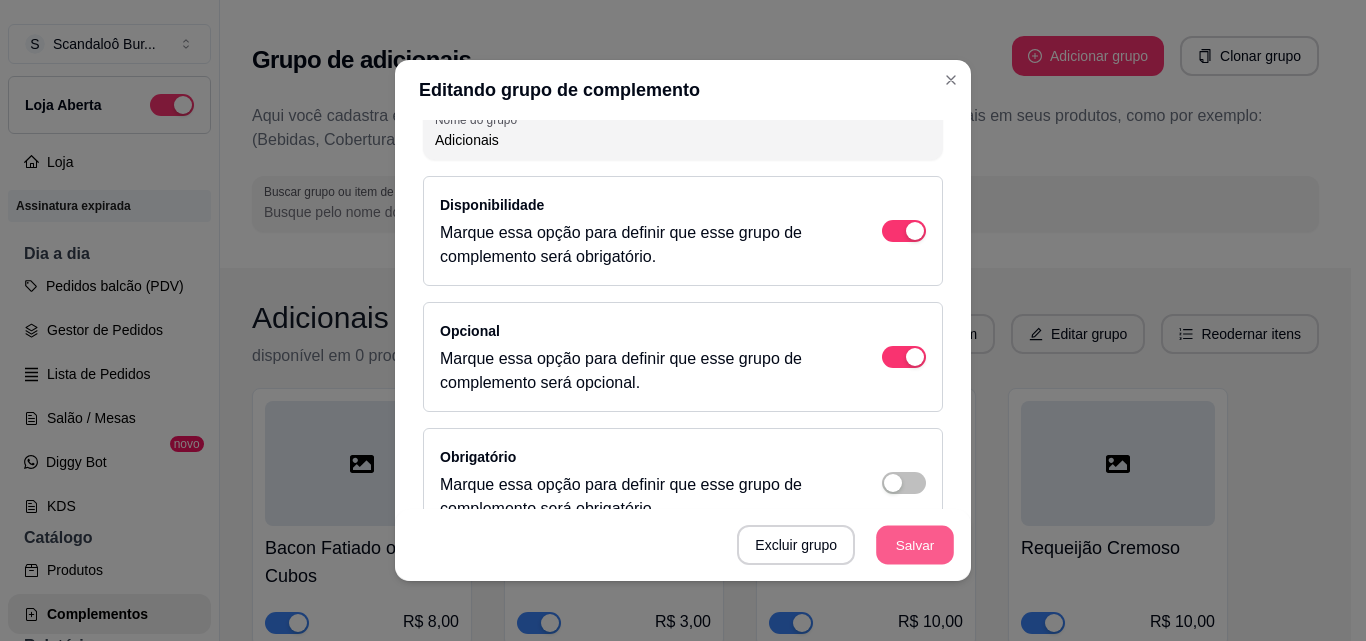 click on "Salvar" at bounding box center (915, 545) 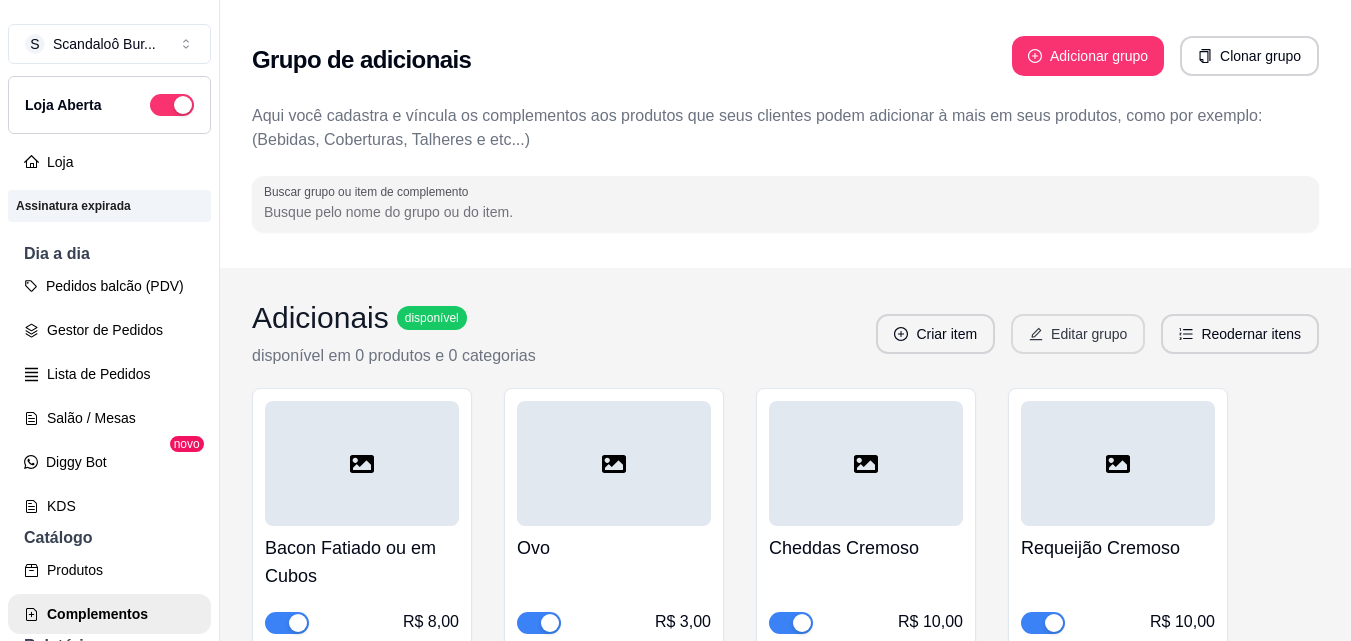 click on "Editar grupo" at bounding box center (1078, 334) 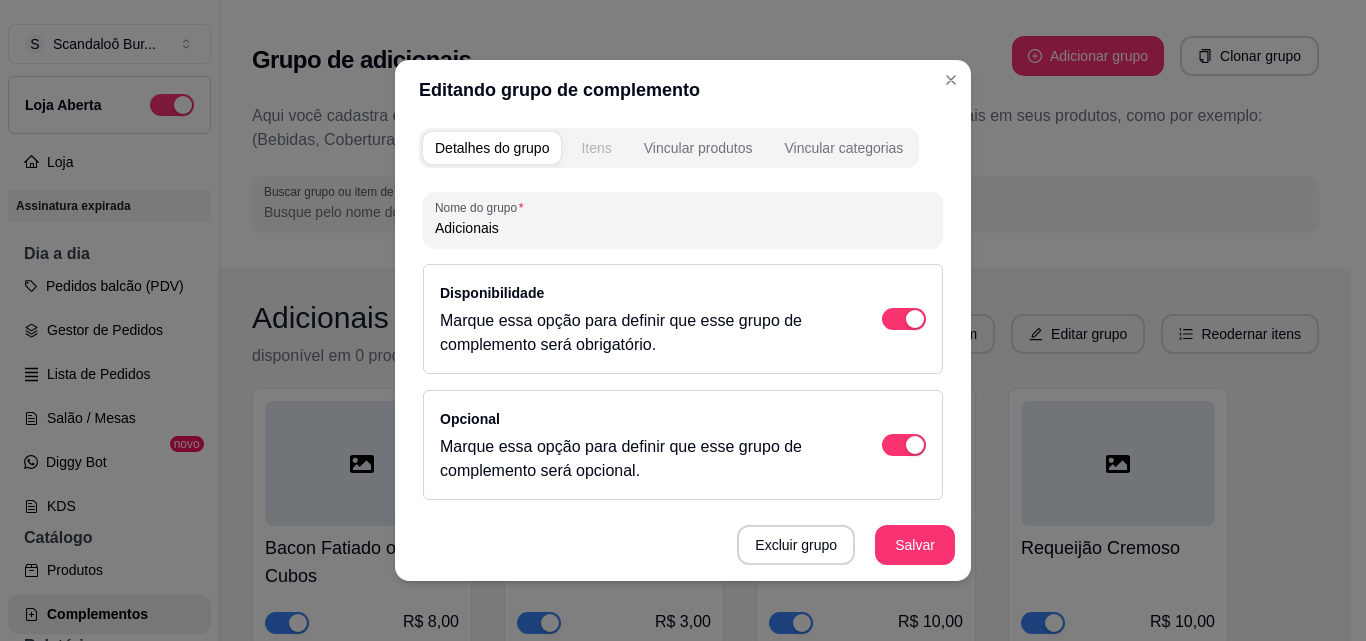 click on "Itens" at bounding box center [596, 148] 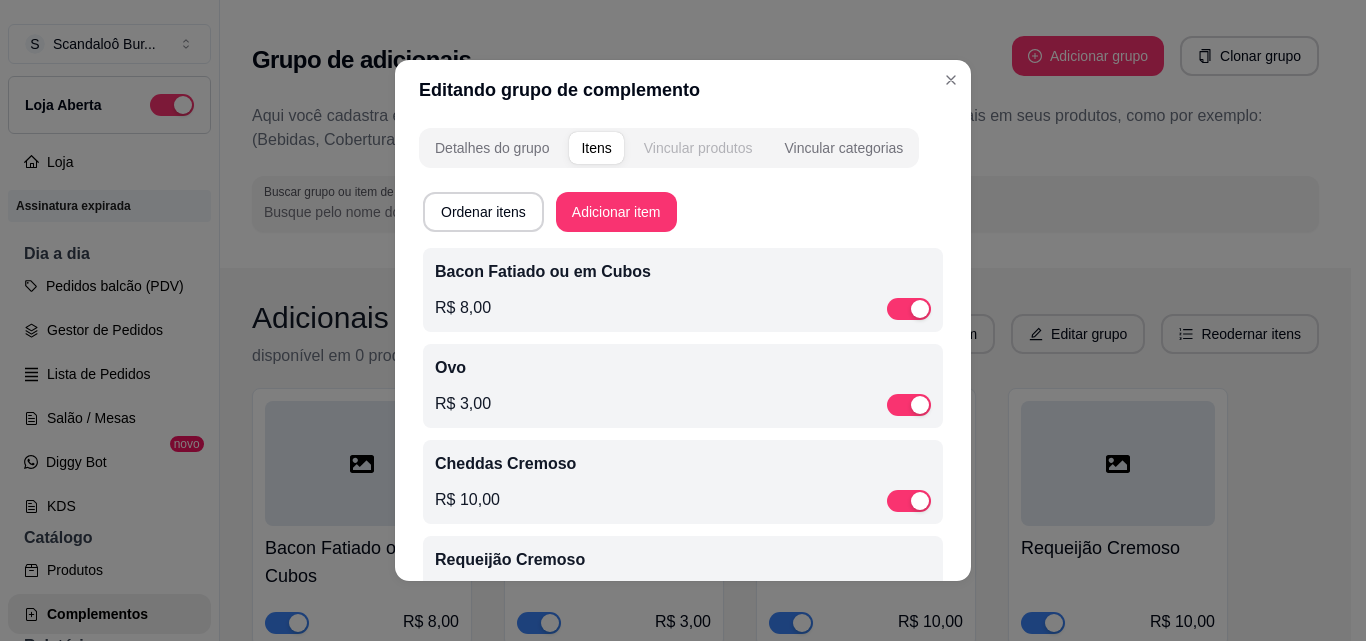 click on "Vincular produtos" at bounding box center [698, 148] 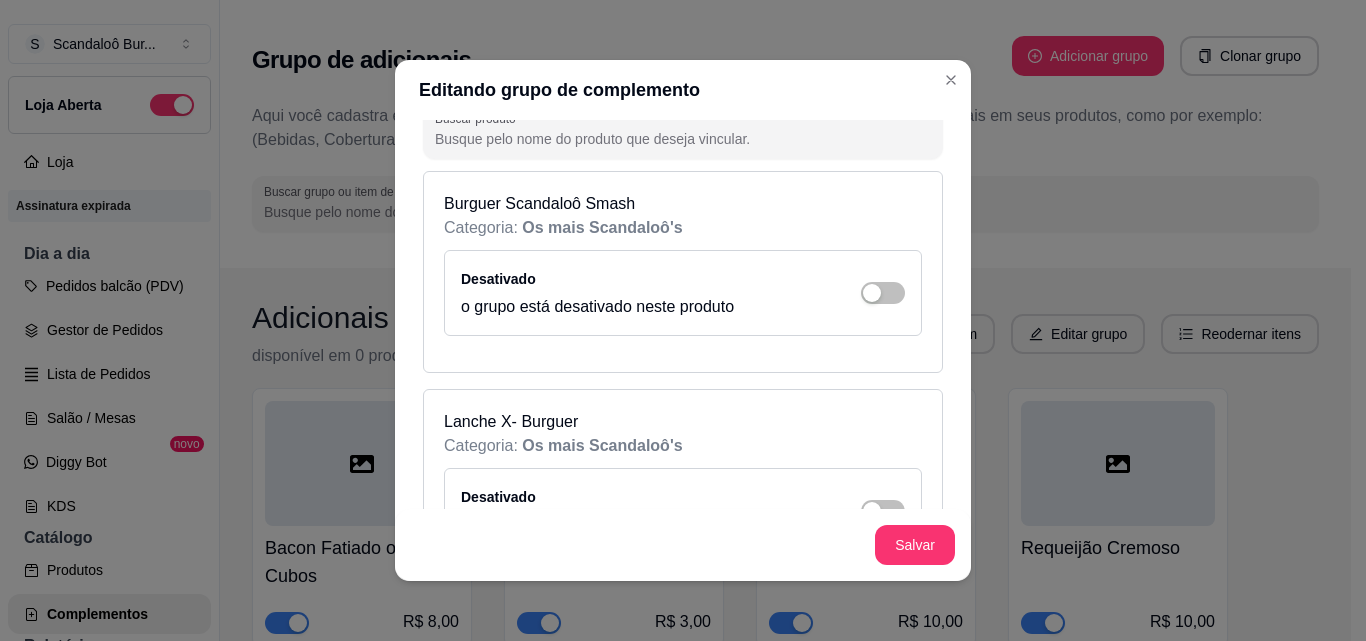 scroll, scrollTop: 124, scrollLeft: 0, axis: vertical 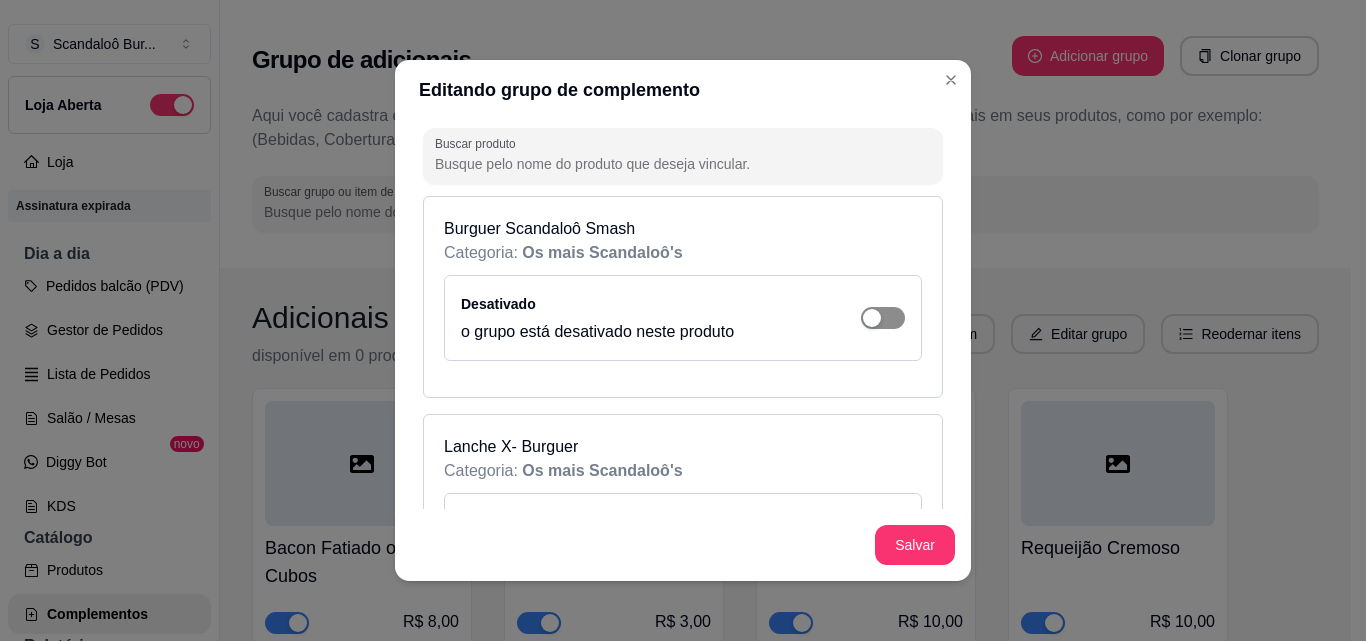 click at bounding box center (883, 318) 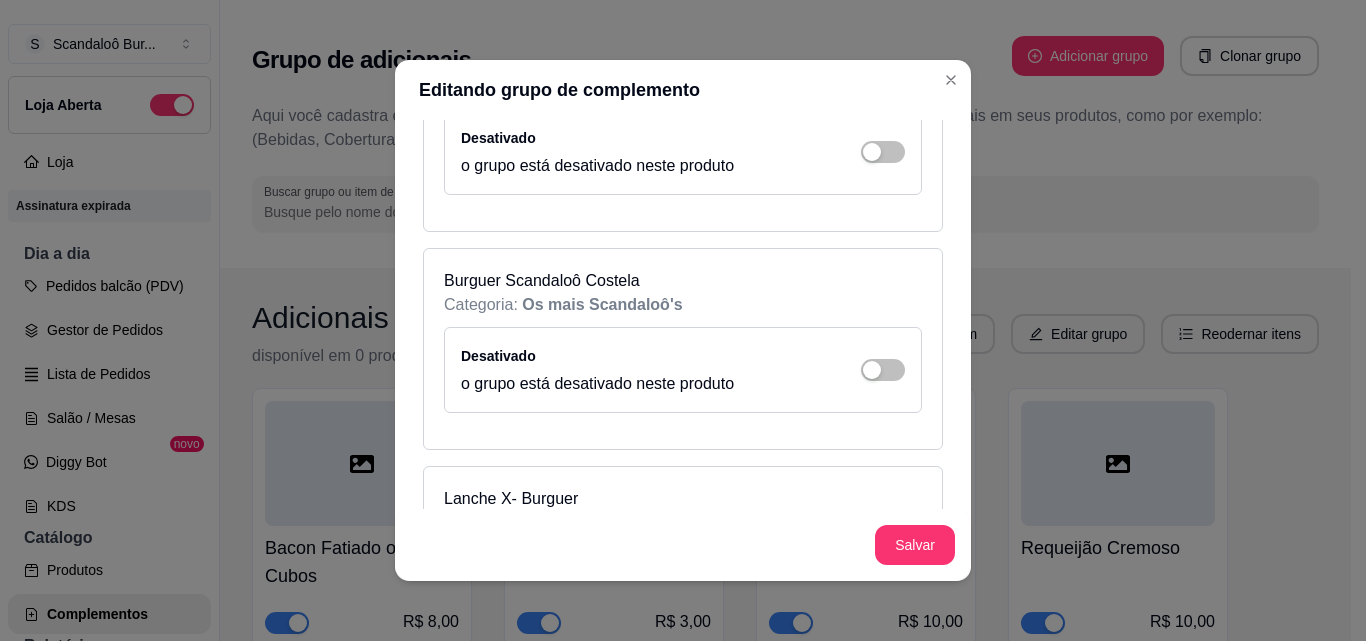 scroll, scrollTop: 629, scrollLeft: 0, axis: vertical 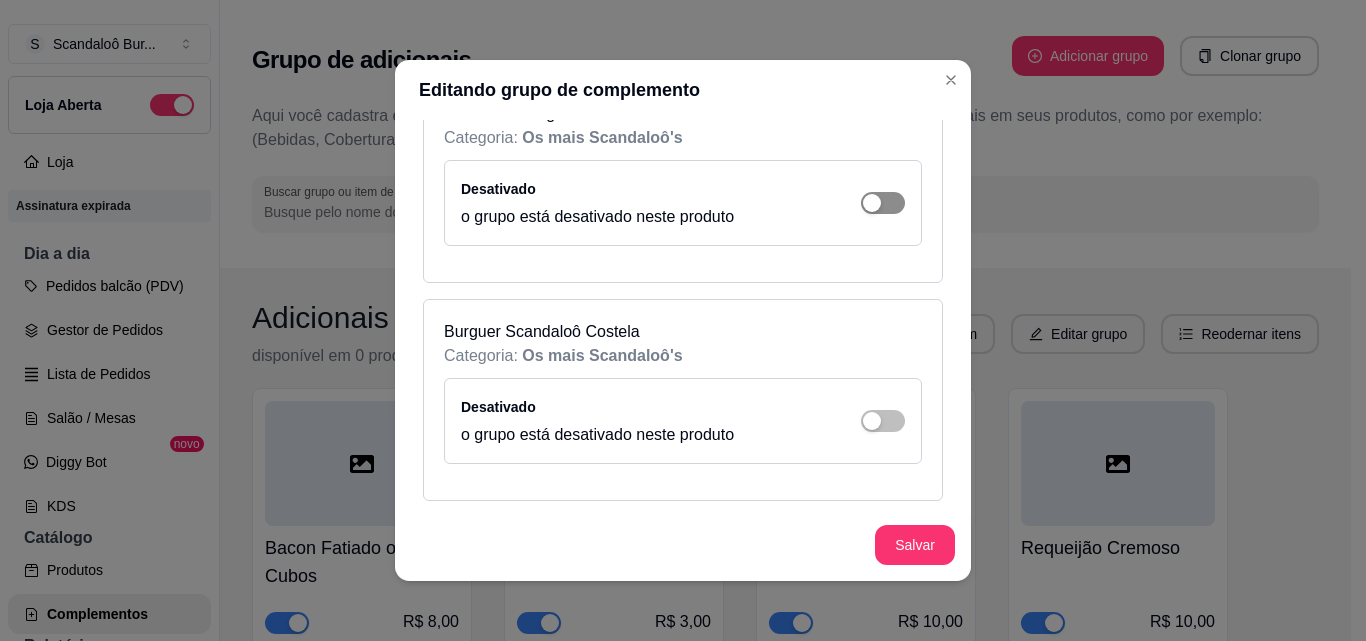 click at bounding box center [883, -73] 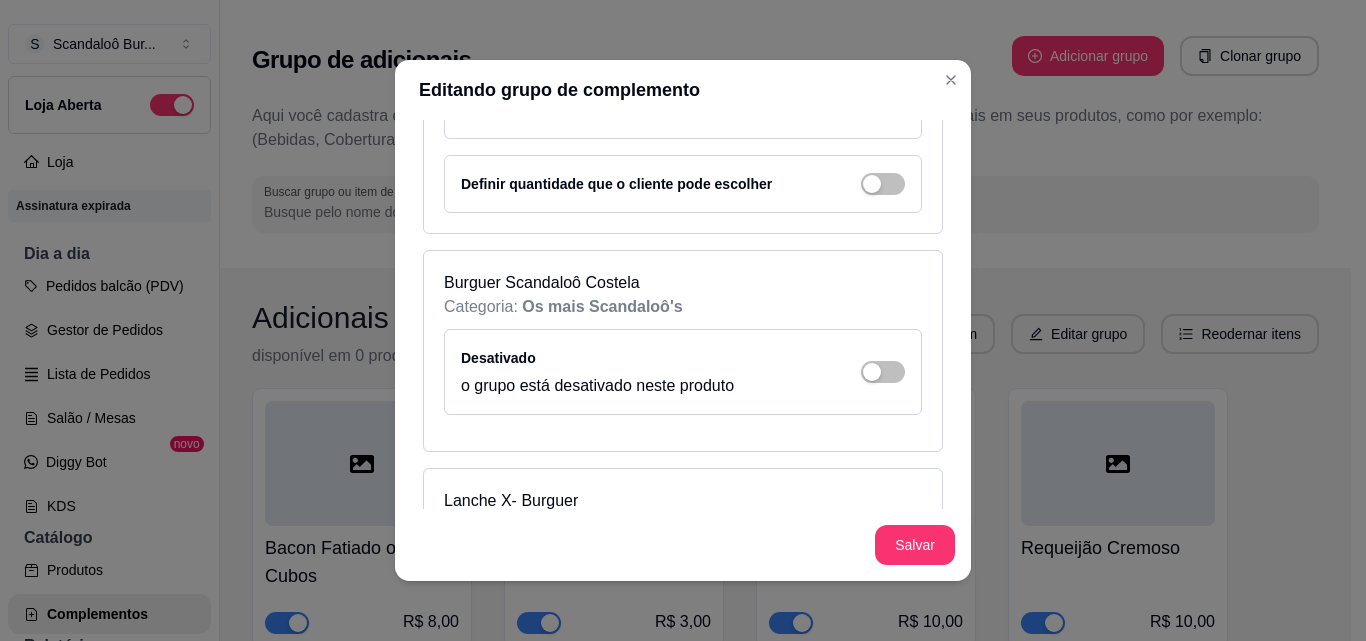 scroll, scrollTop: 647, scrollLeft: 0, axis: vertical 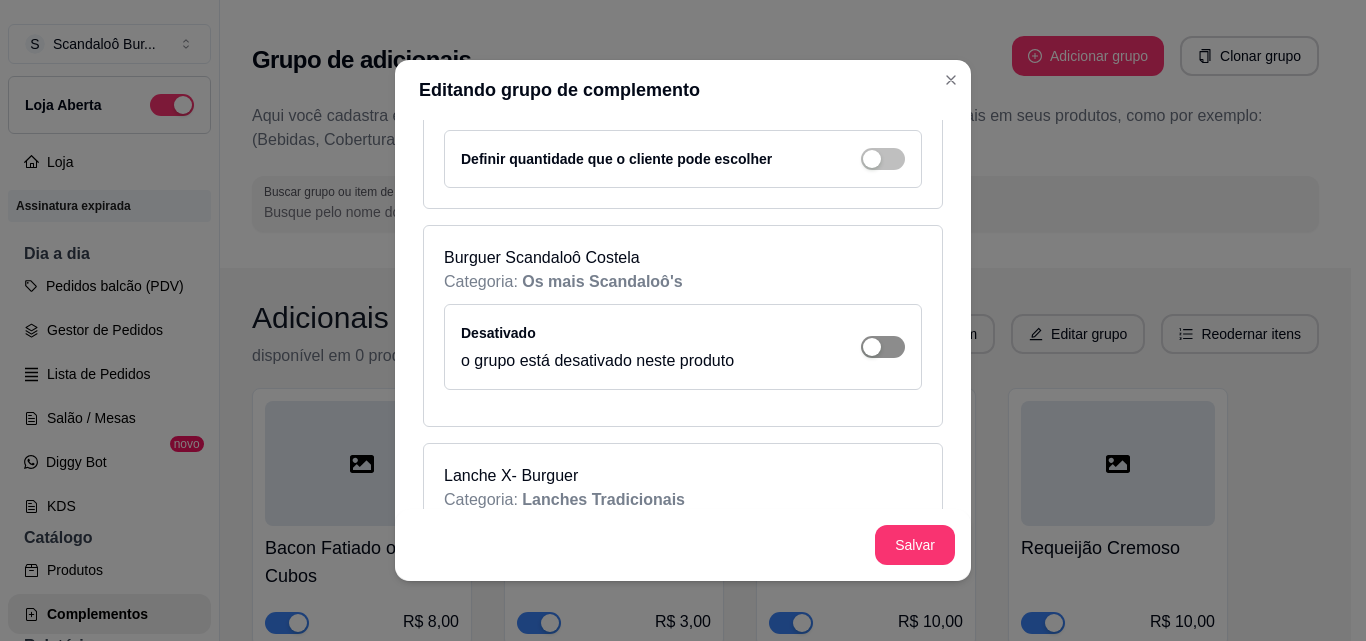 click at bounding box center [883, -205] 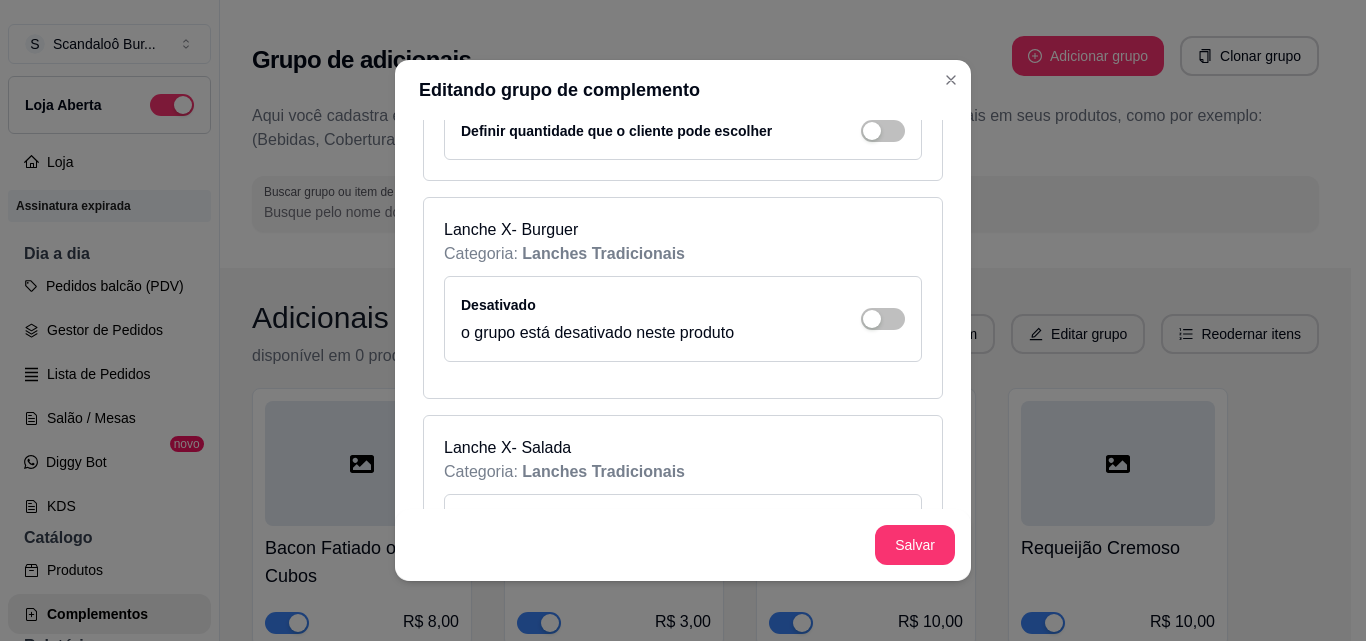 scroll, scrollTop: 963, scrollLeft: 0, axis: vertical 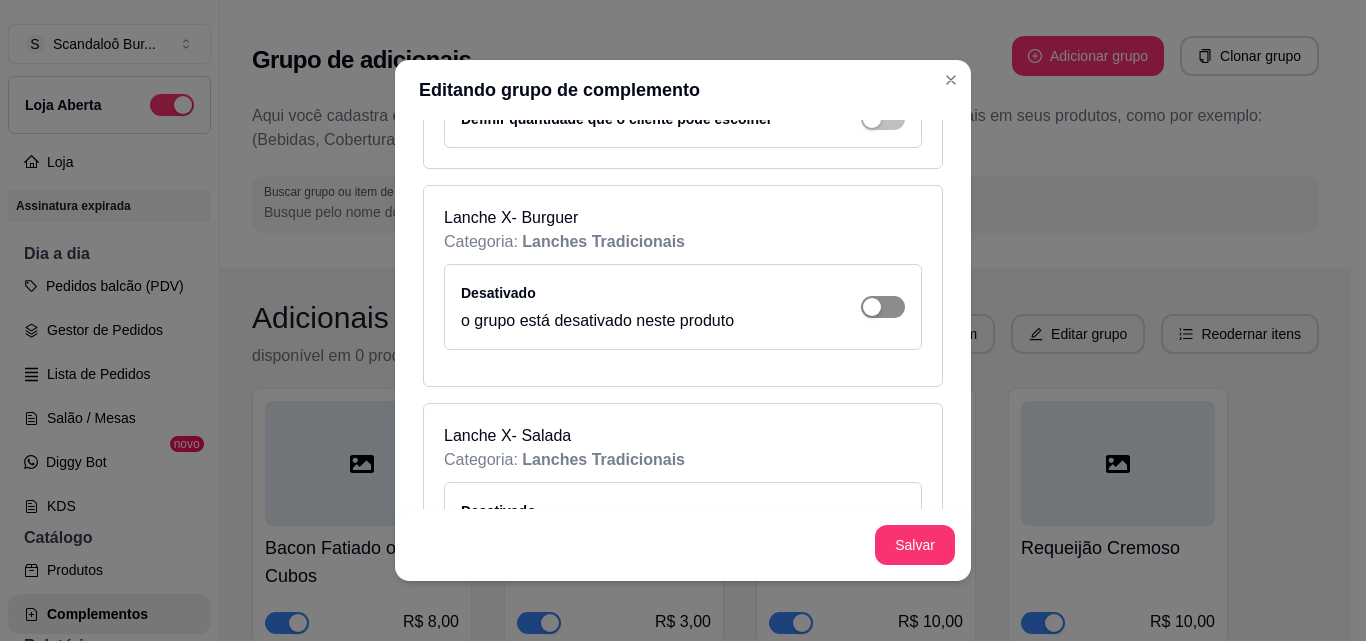 click at bounding box center [883, -521] 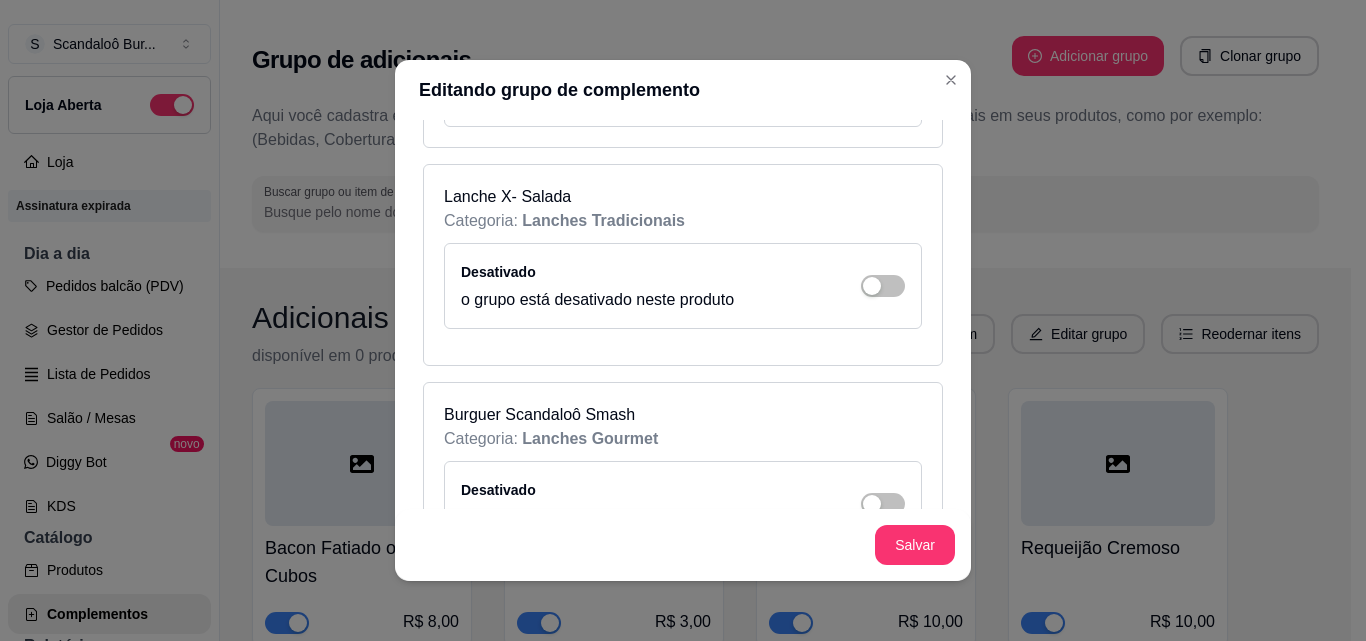 scroll, scrollTop: 1234, scrollLeft: 0, axis: vertical 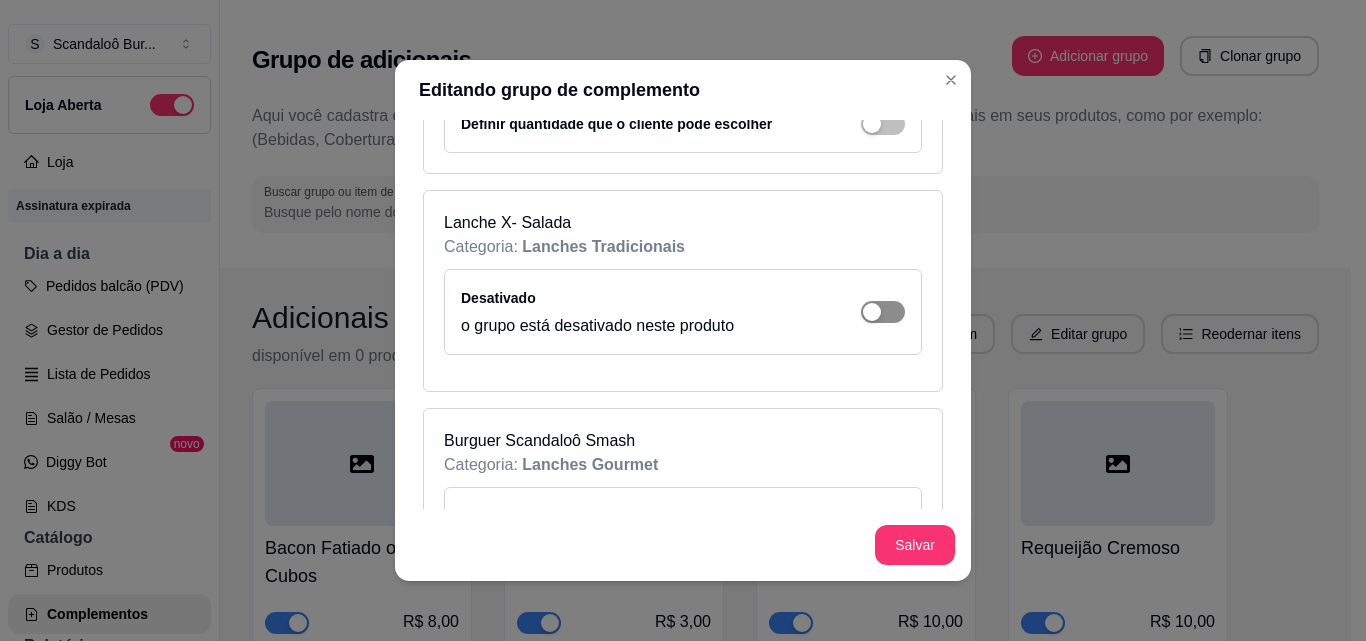 click at bounding box center (894, -792) 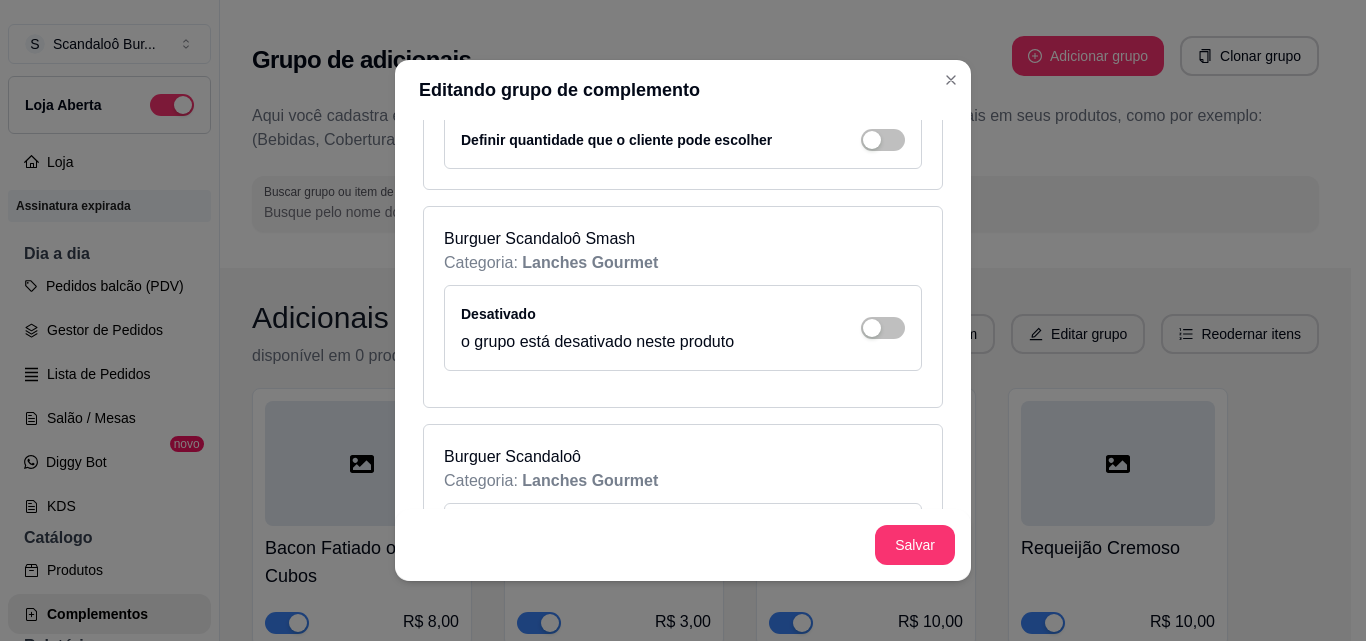 scroll, scrollTop: 1533, scrollLeft: 0, axis: vertical 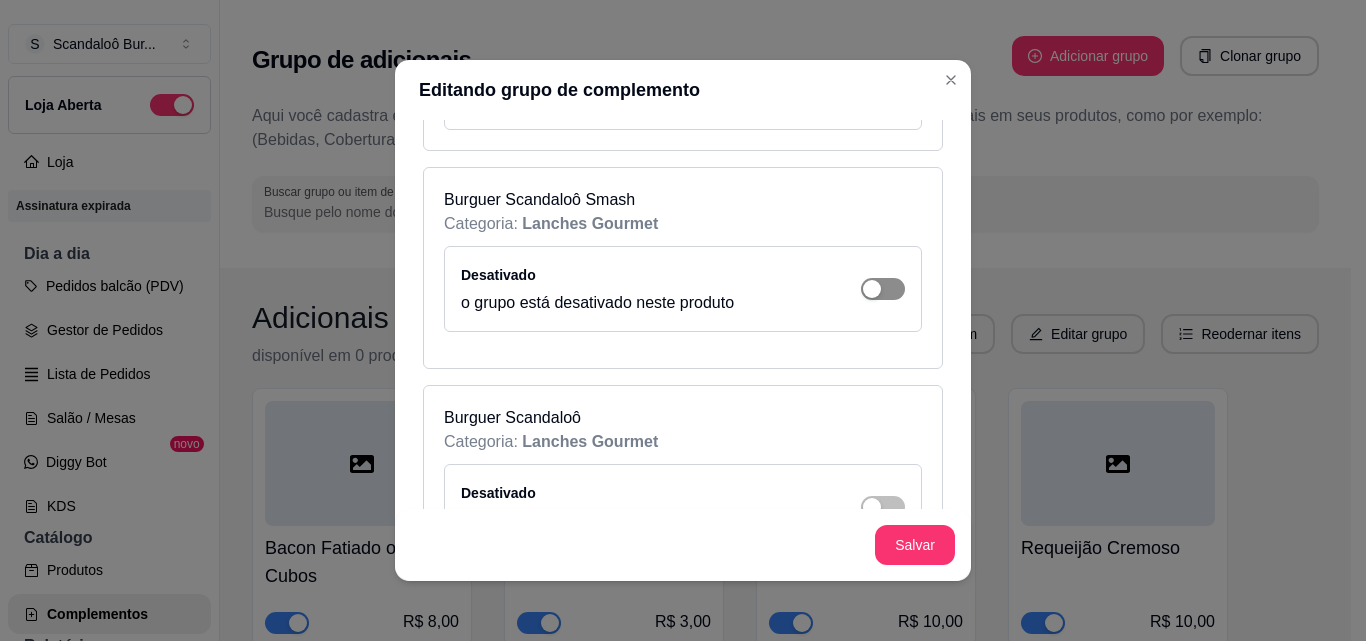 click at bounding box center (883, -1091) 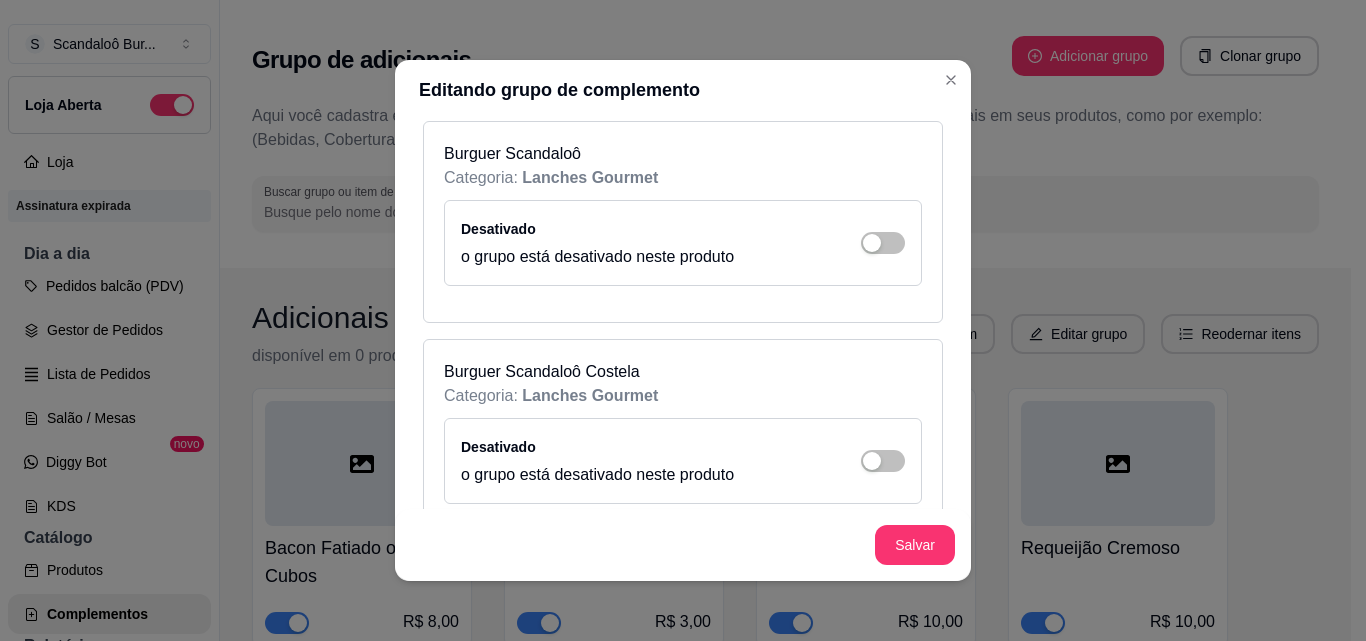 scroll, scrollTop: 1869, scrollLeft: 0, axis: vertical 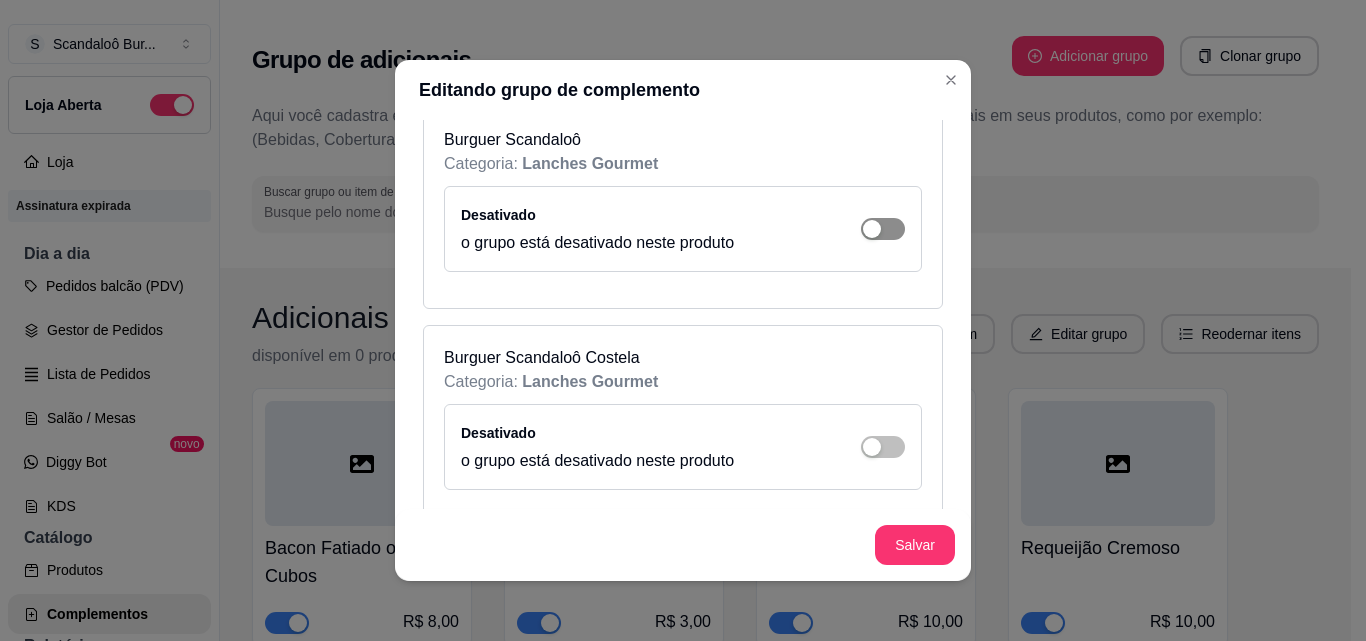 click at bounding box center (883, -1427) 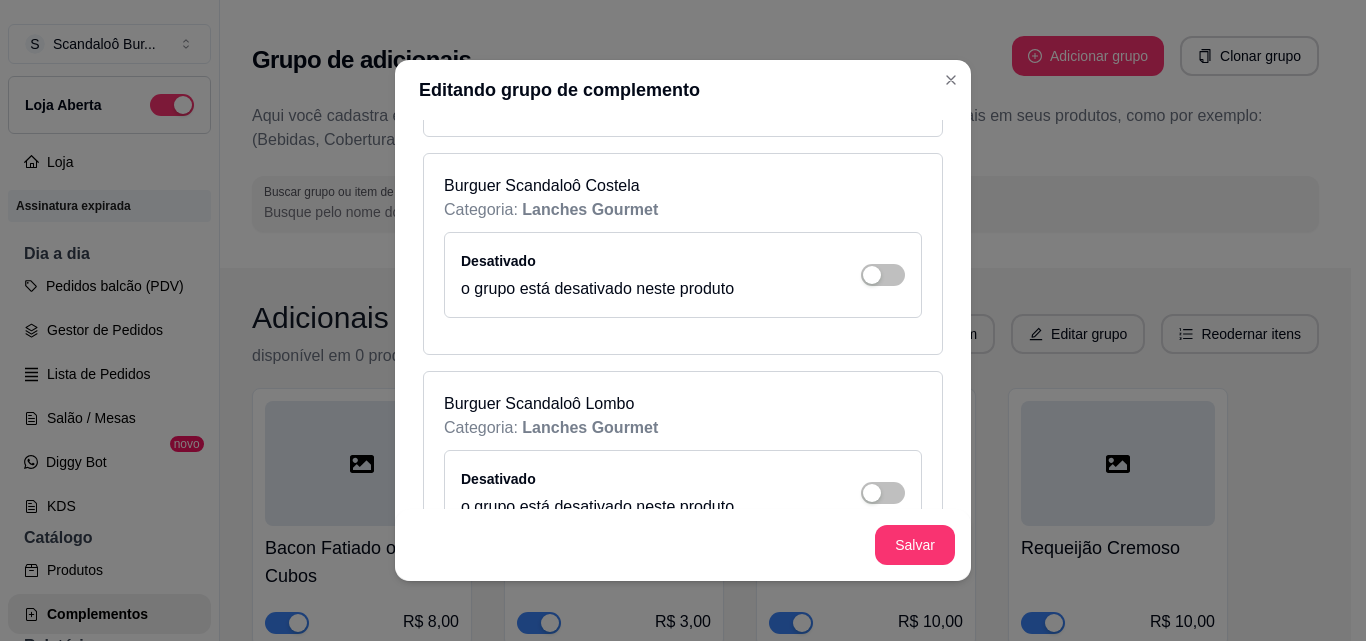 scroll, scrollTop: 2112, scrollLeft: 0, axis: vertical 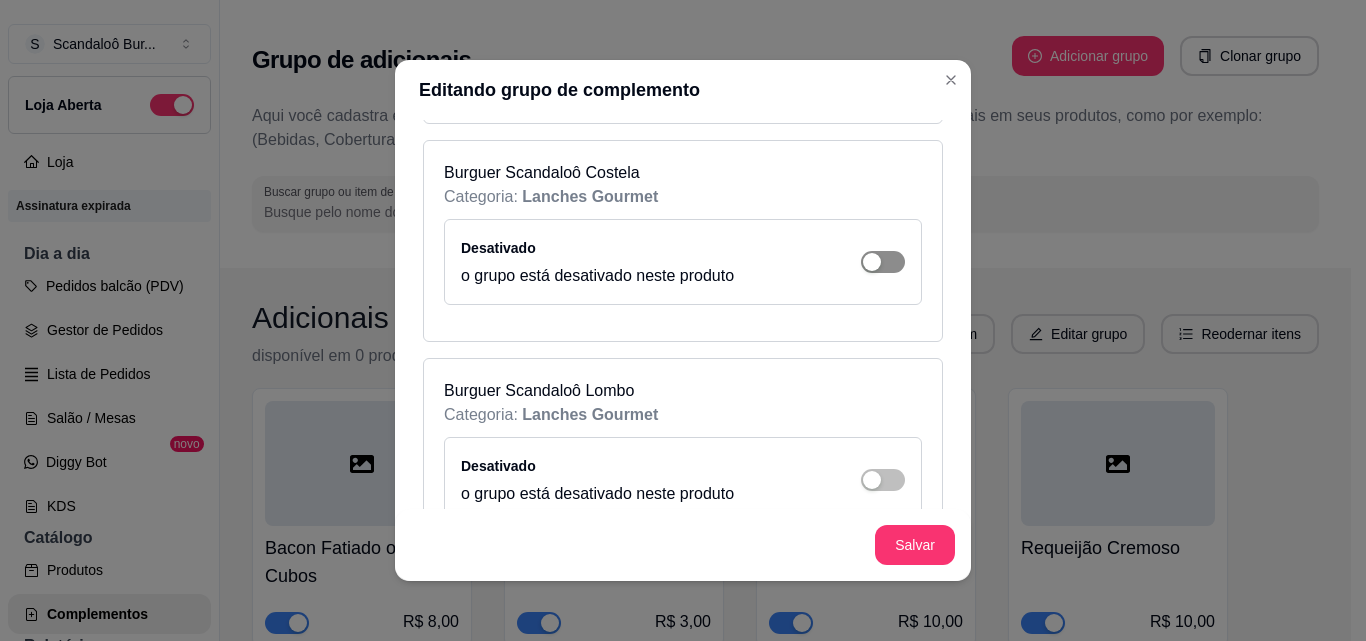 click at bounding box center [883, -1670] 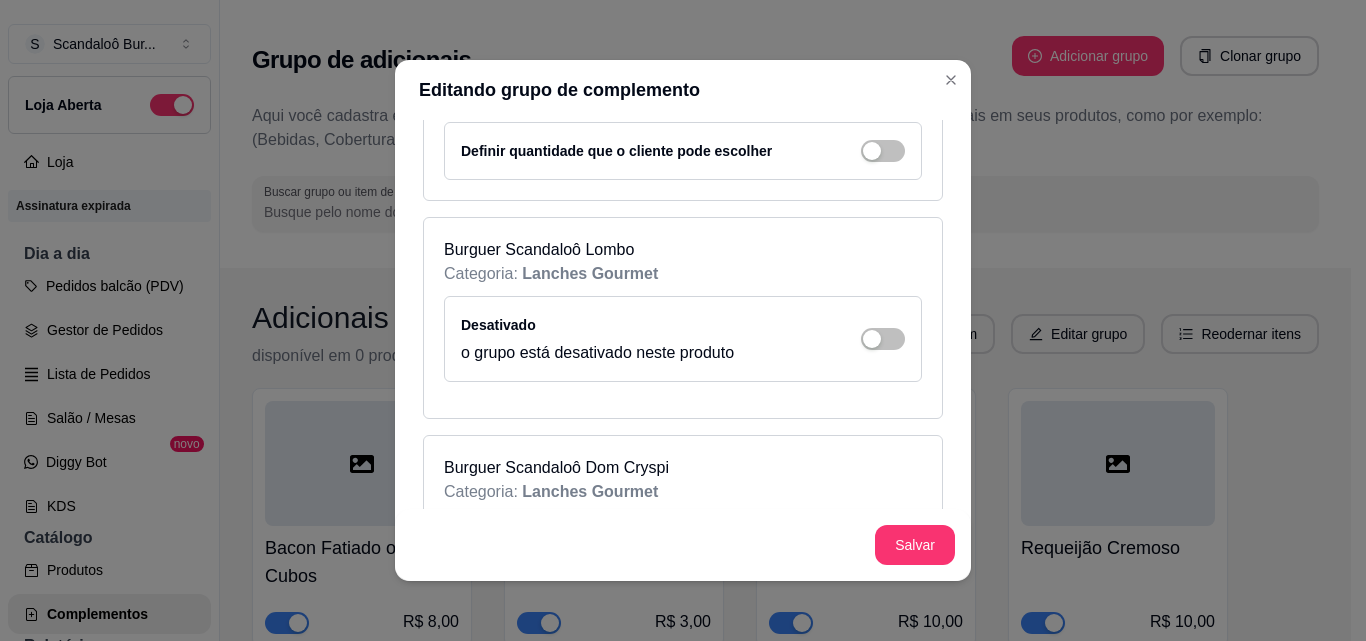 scroll, scrollTop: 2325, scrollLeft: 0, axis: vertical 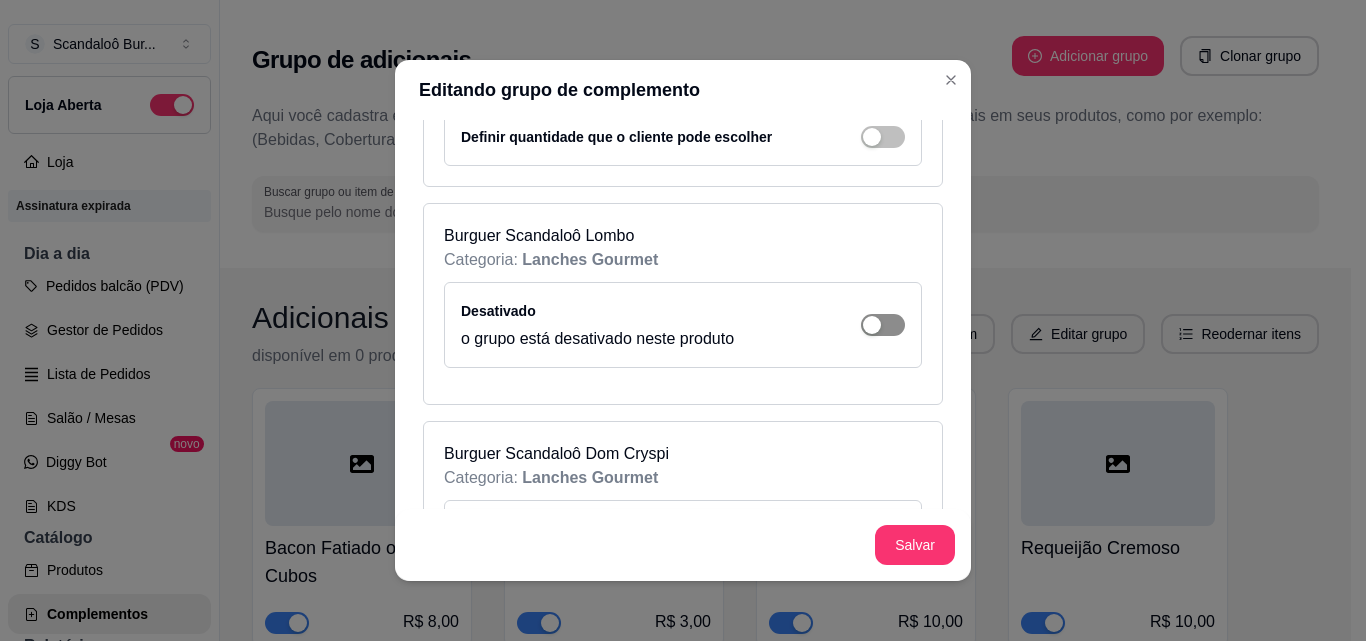 click at bounding box center [894, -1883] 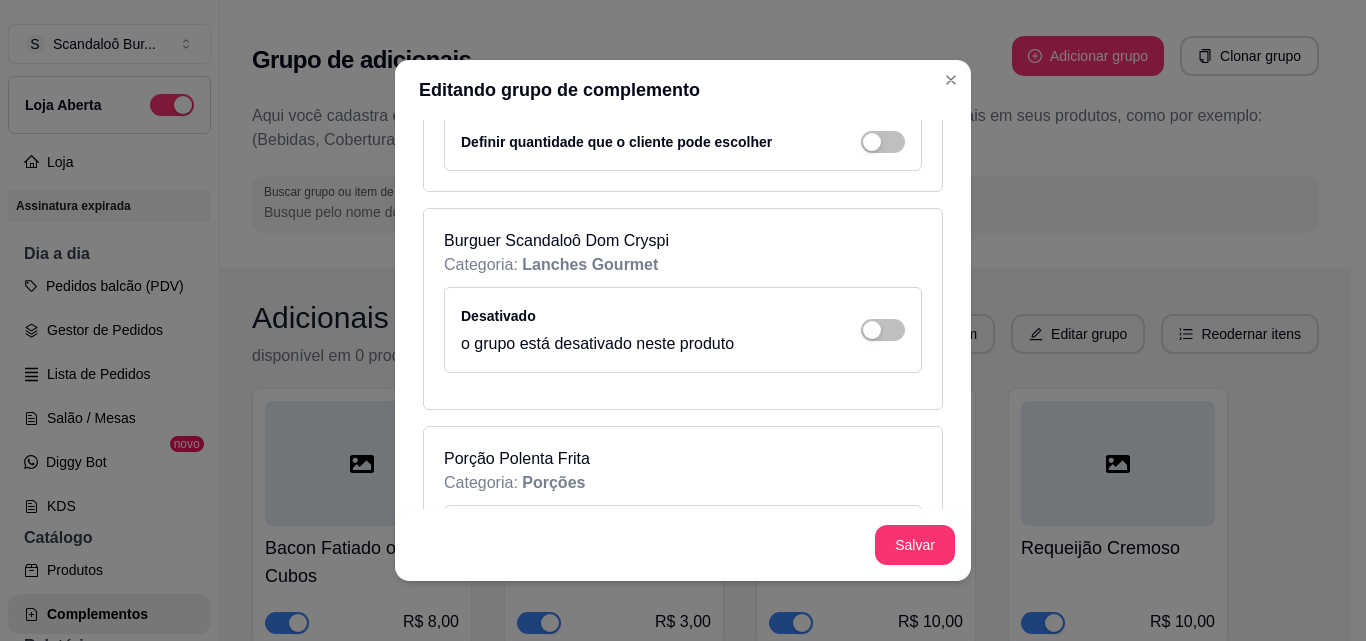 scroll, scrollTop: 2624, scrollLeft: 0, axis: vertical 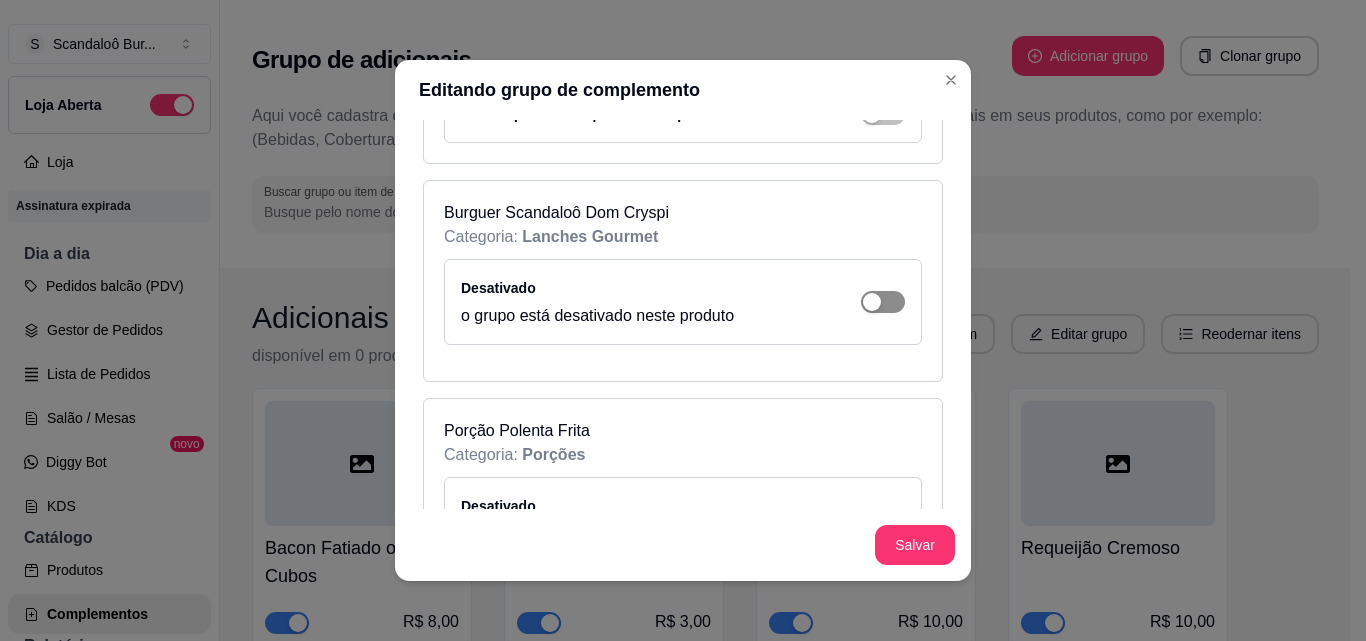 click at bounding box center (883, -2182) 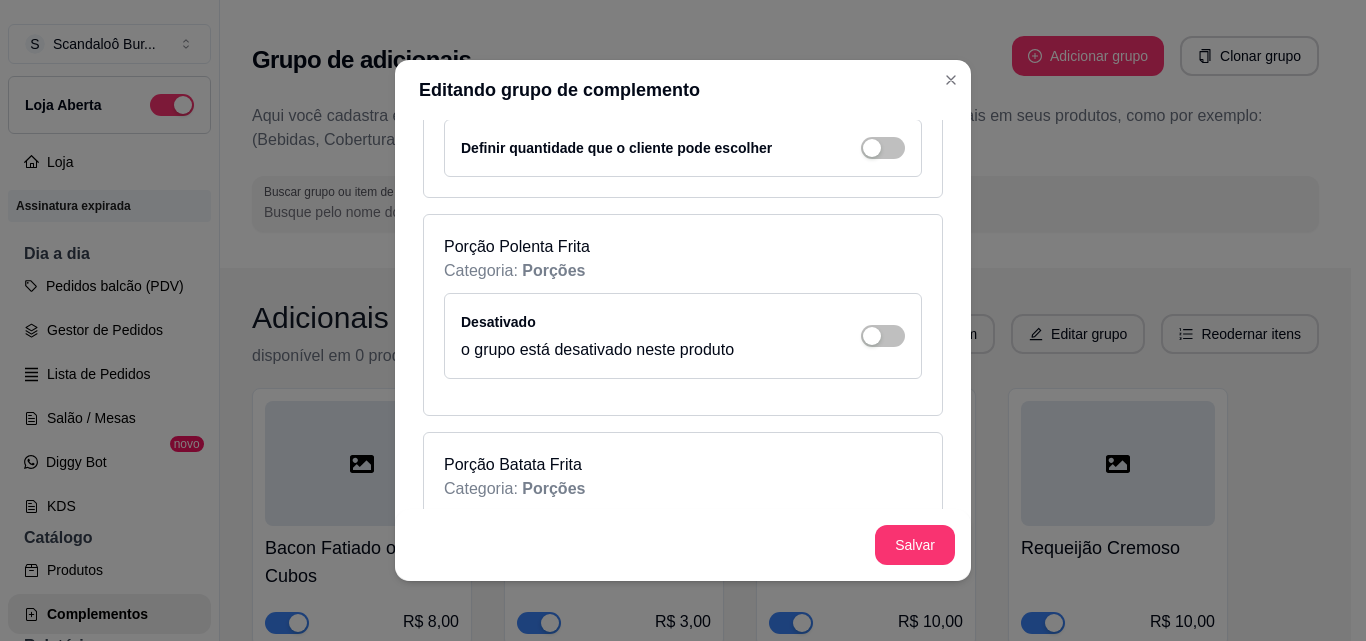 scroll, scrollTop: 2893, scrollLeft: 0, axis: vertical 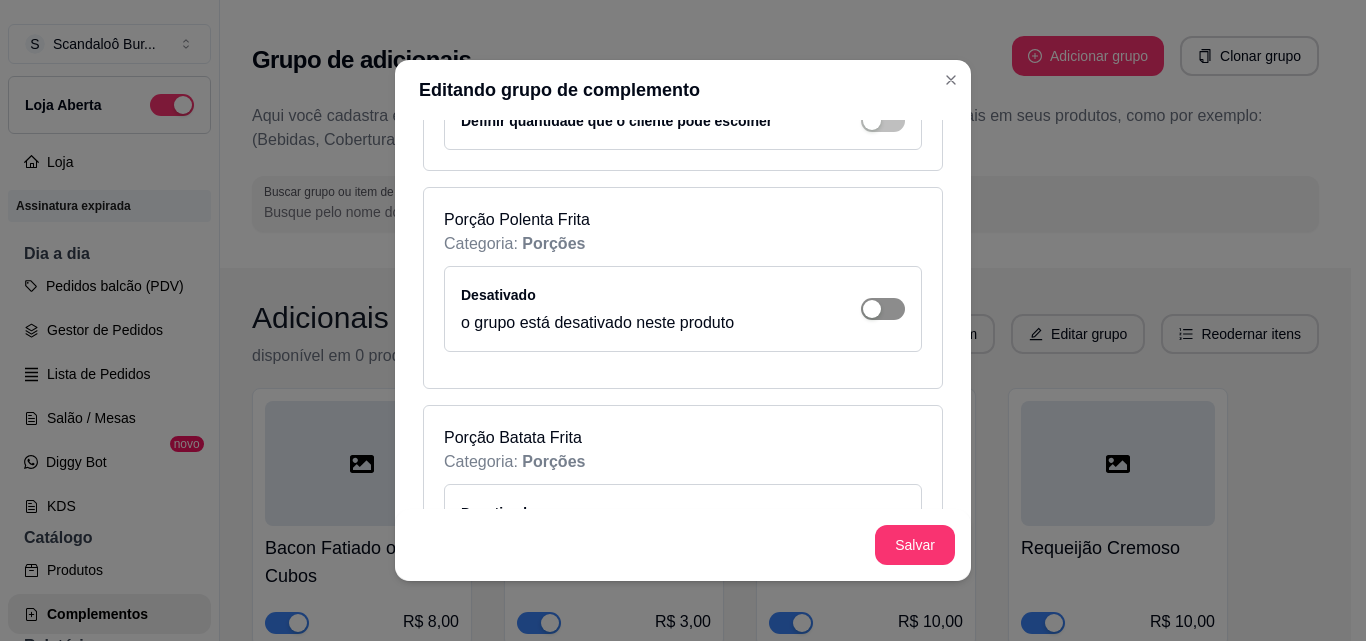 click at bounding box center [883, -2451] 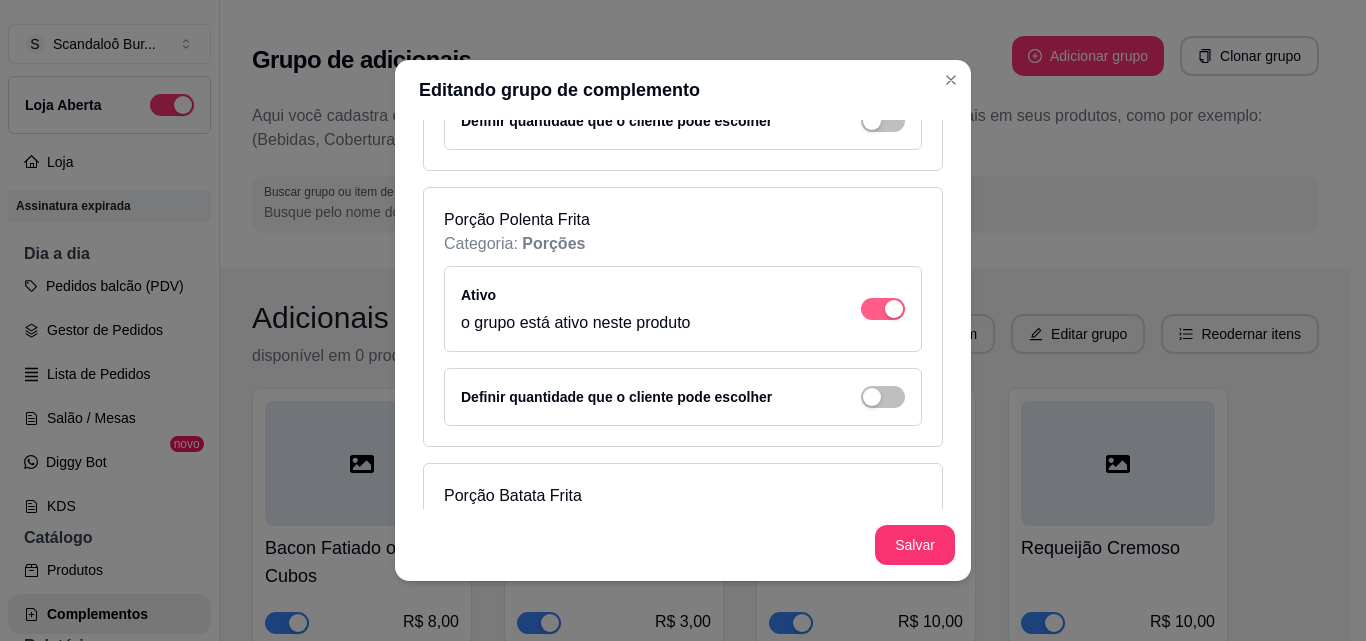 click at bounding box center (894, -2451) 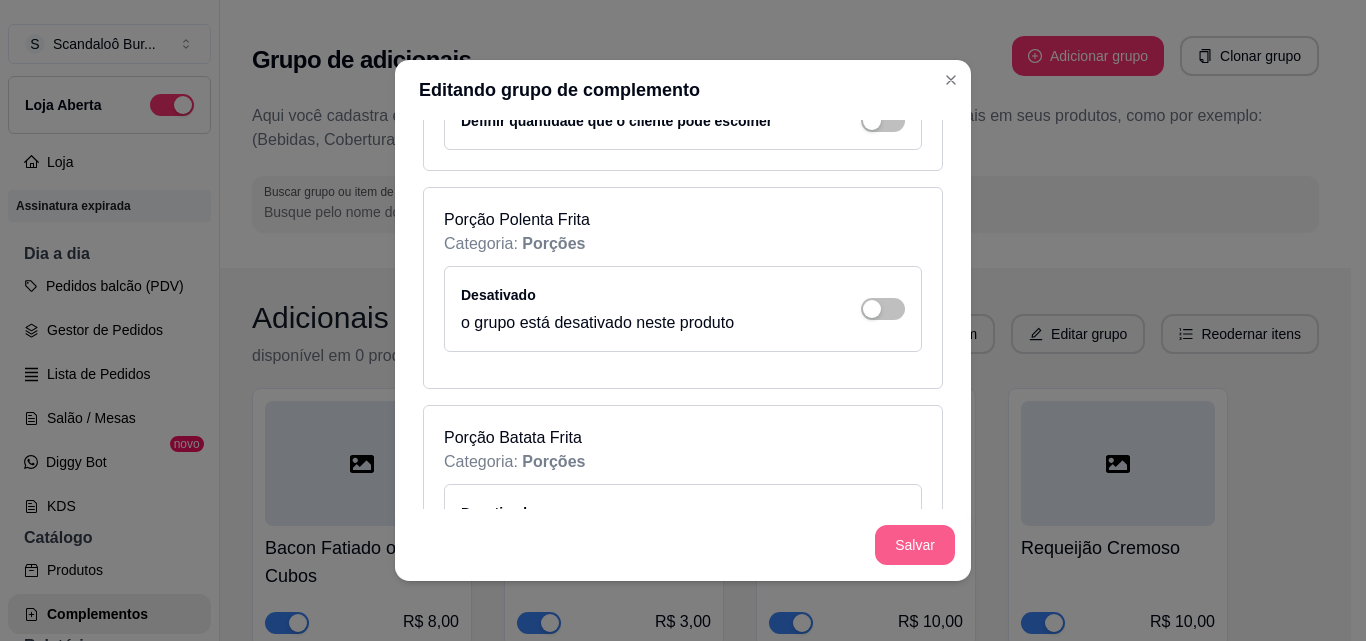 click on "Salvar" at bounding box center (915, 545) 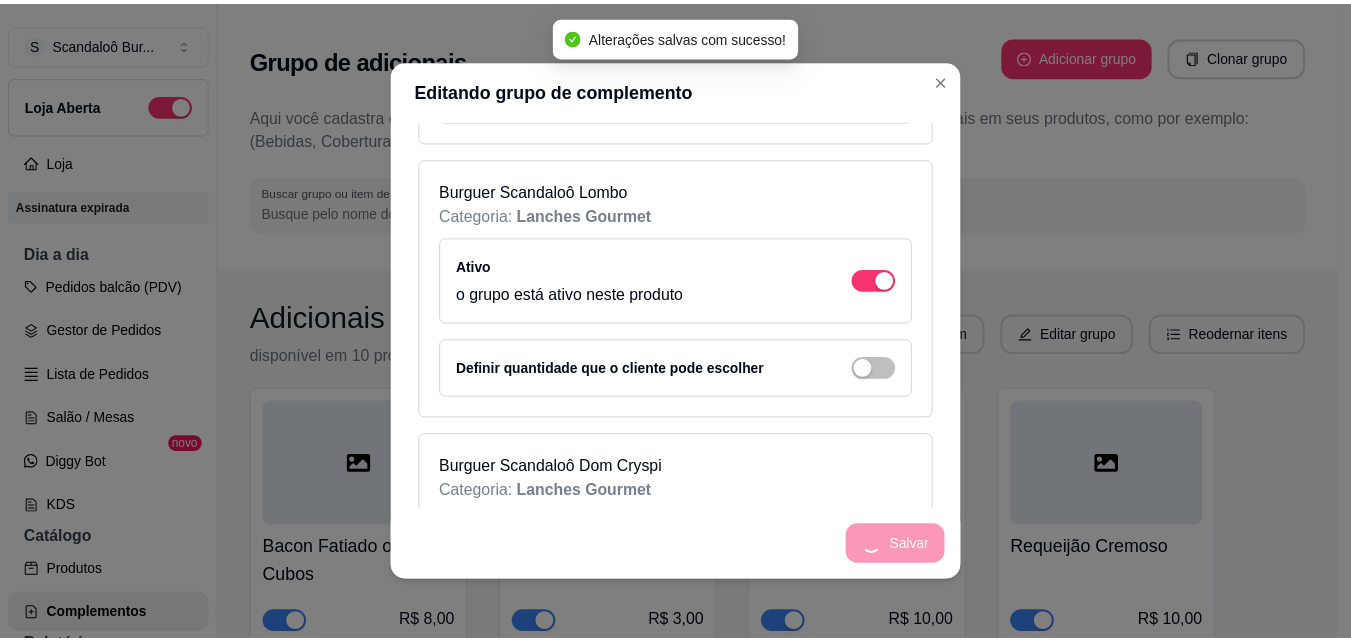 scroll, scrollTop: 124, scrollLeft: 0, axis: vertical 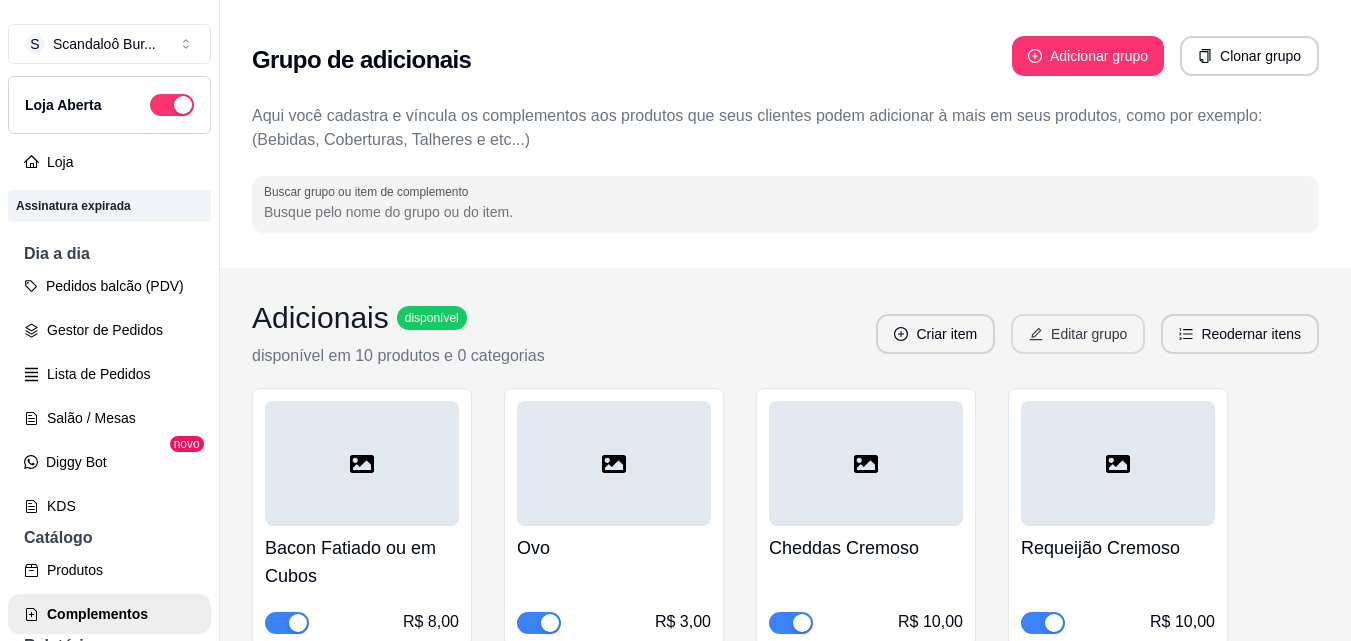 click on "Editar grupo" at bounding box center [1078, 334] 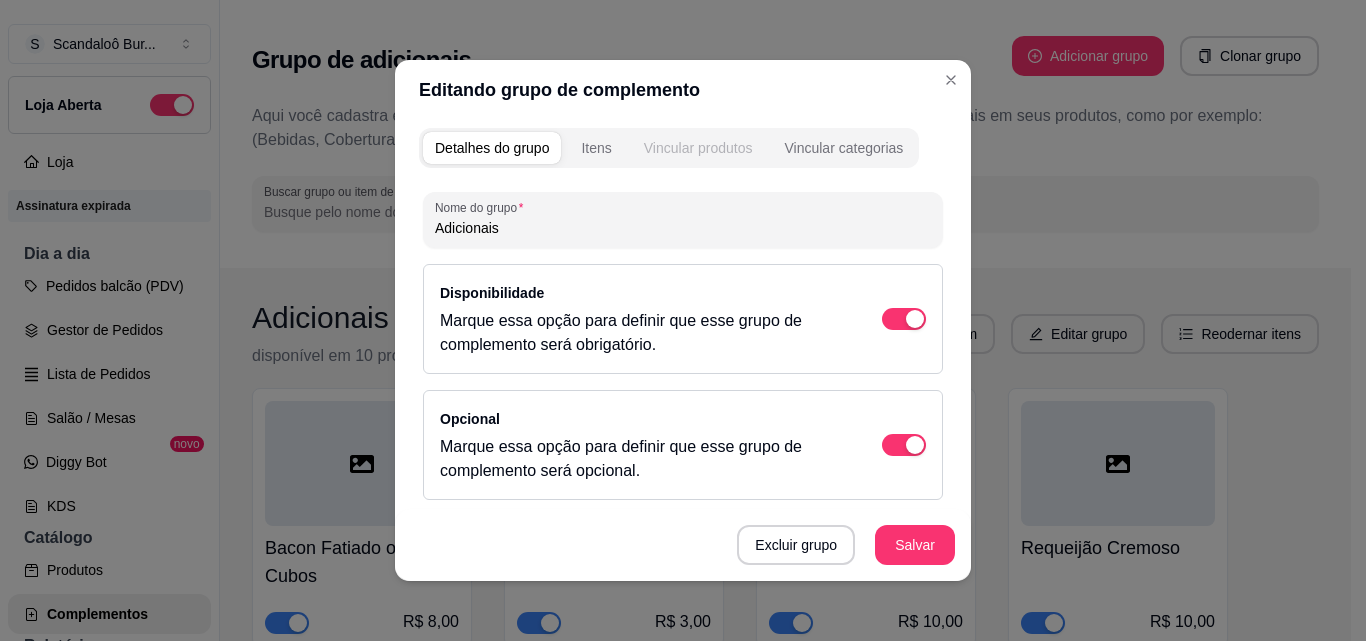 click on "Vincular produtos" at bounding box center [698, 148] 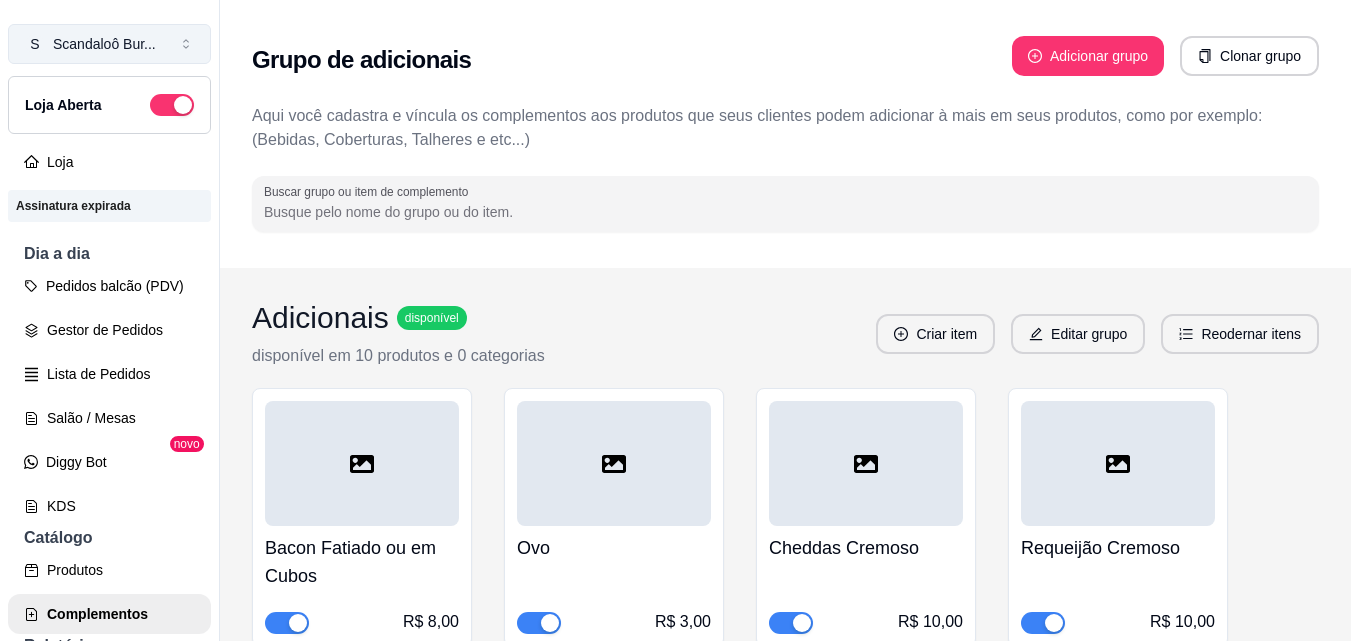 click on "S Scandaloô Bur ..." at bounding box center [109, 44] 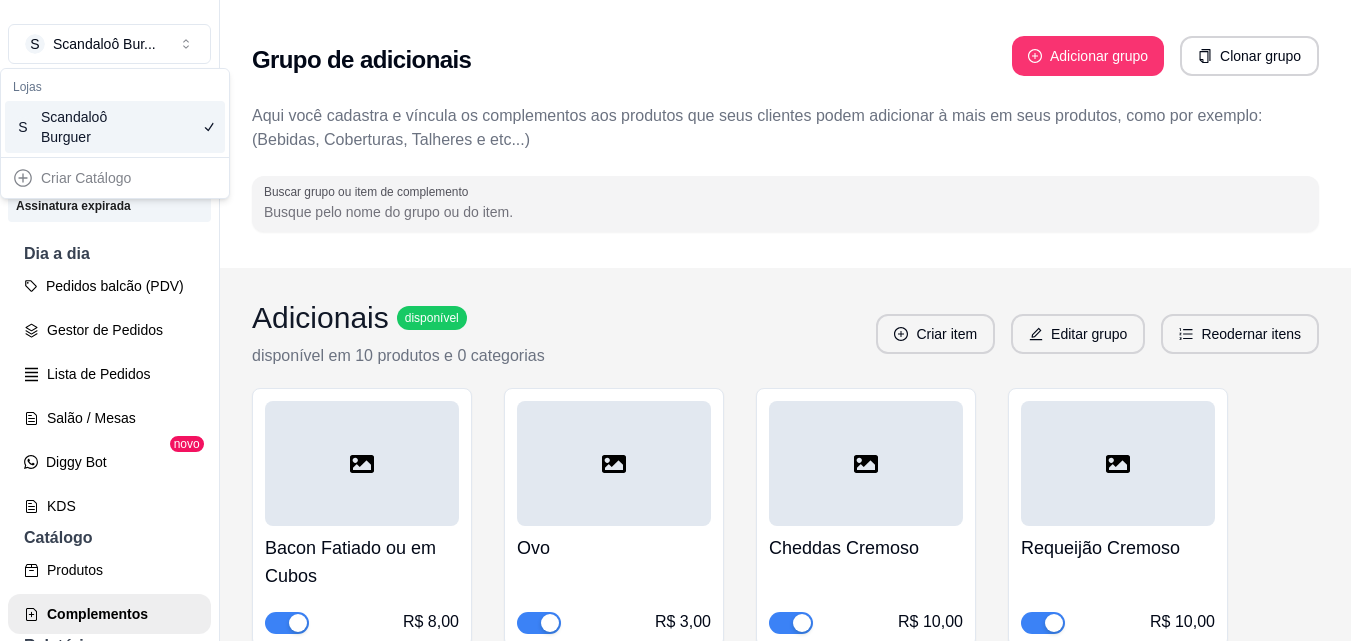 click on "Grupo de adicionais Adicionar grupo Clonar grupo" at bounding box center [785, 60] 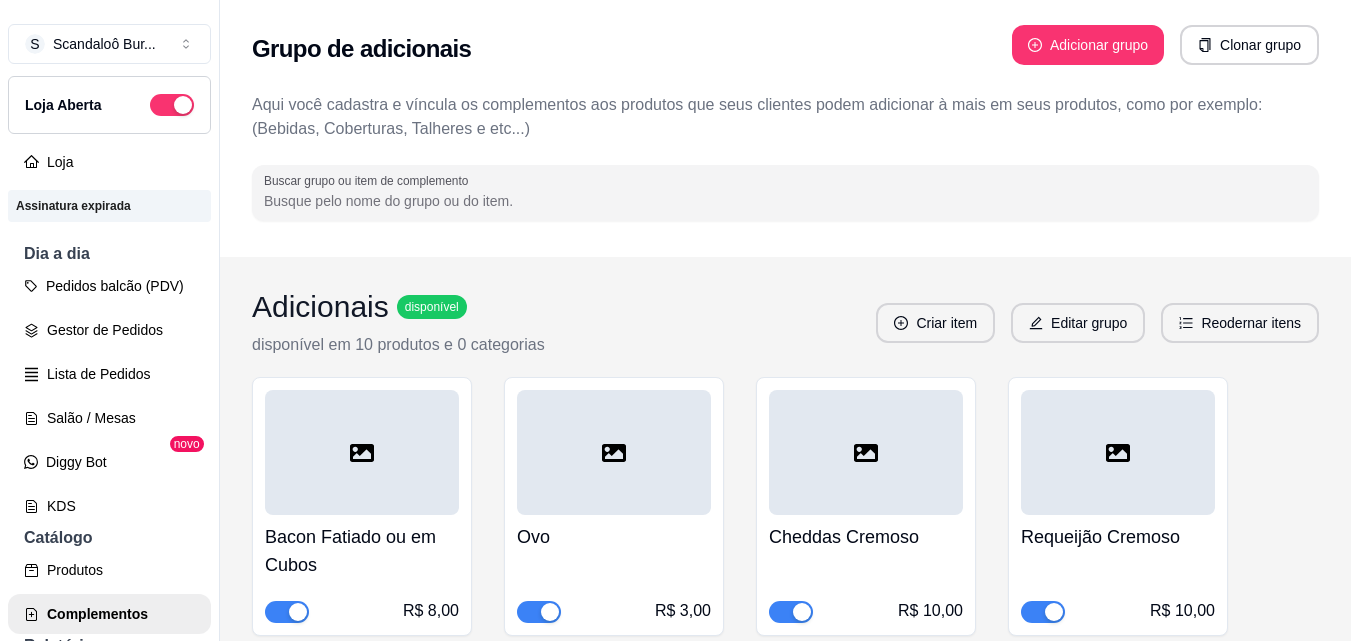 scroll, scrollTop: 0, scrollLeft: 0, axis: both 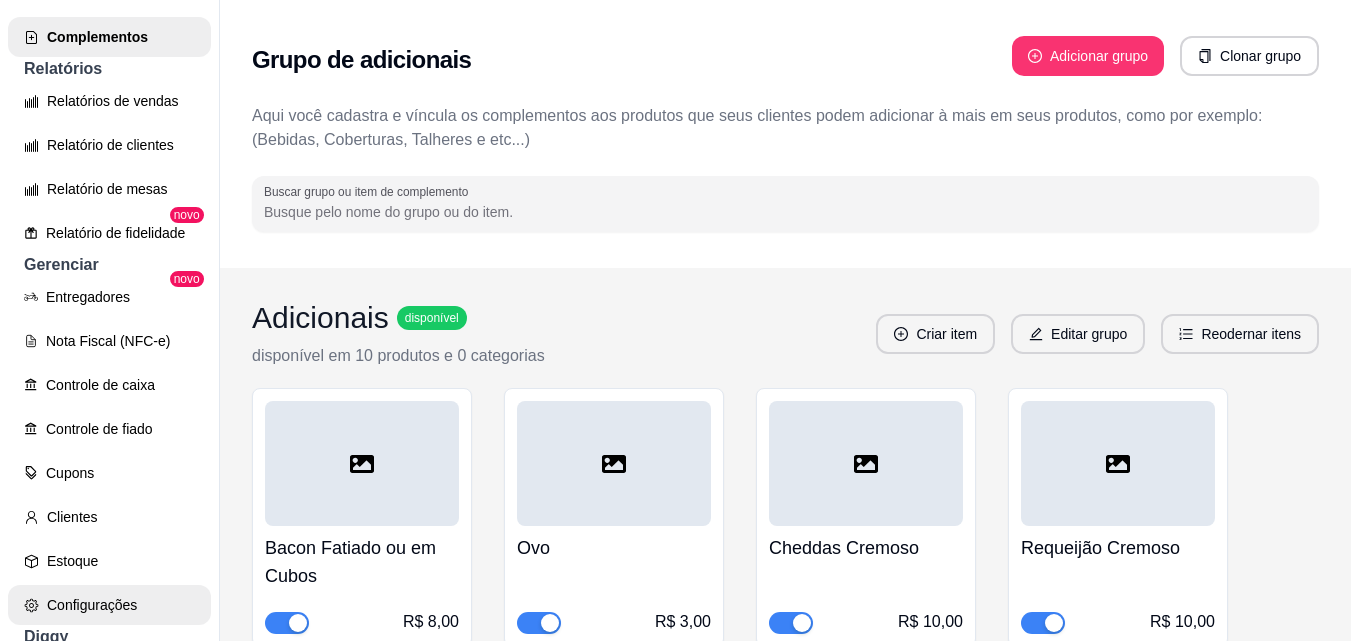click on "Configurações" at bounding box center [109, 605] 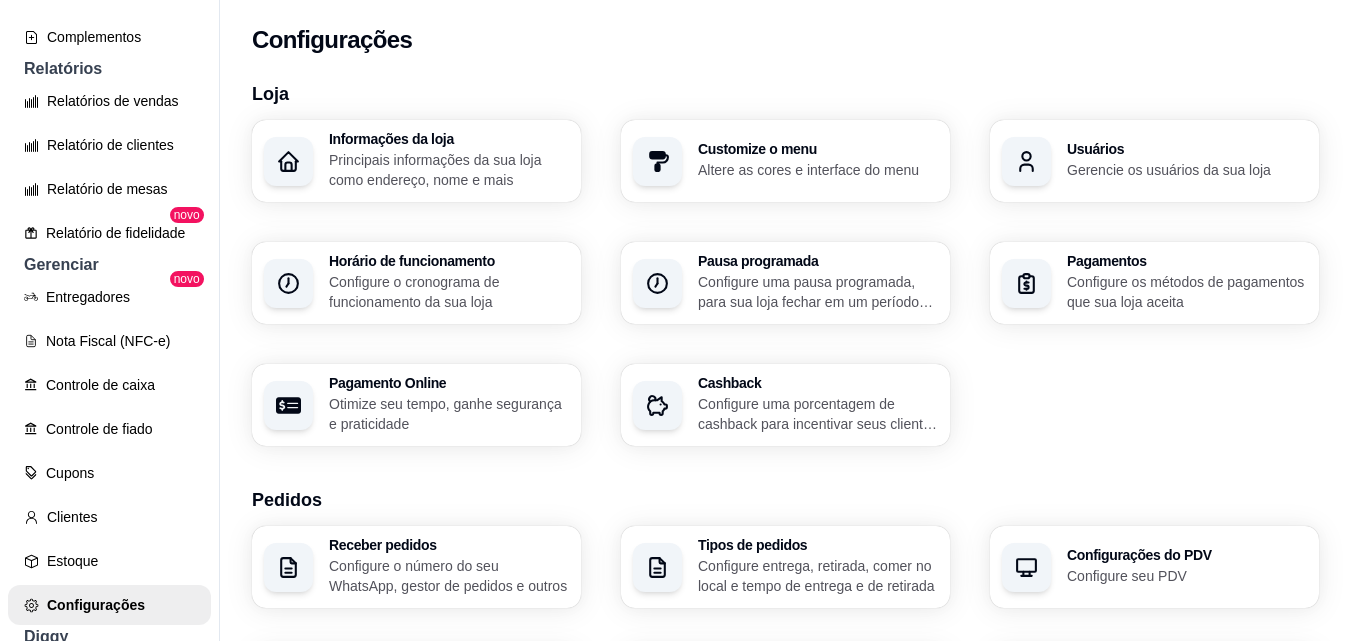 click on "Configure os métodos de pagamentos que sua loja aceita" at bounding box center (1187, 292) 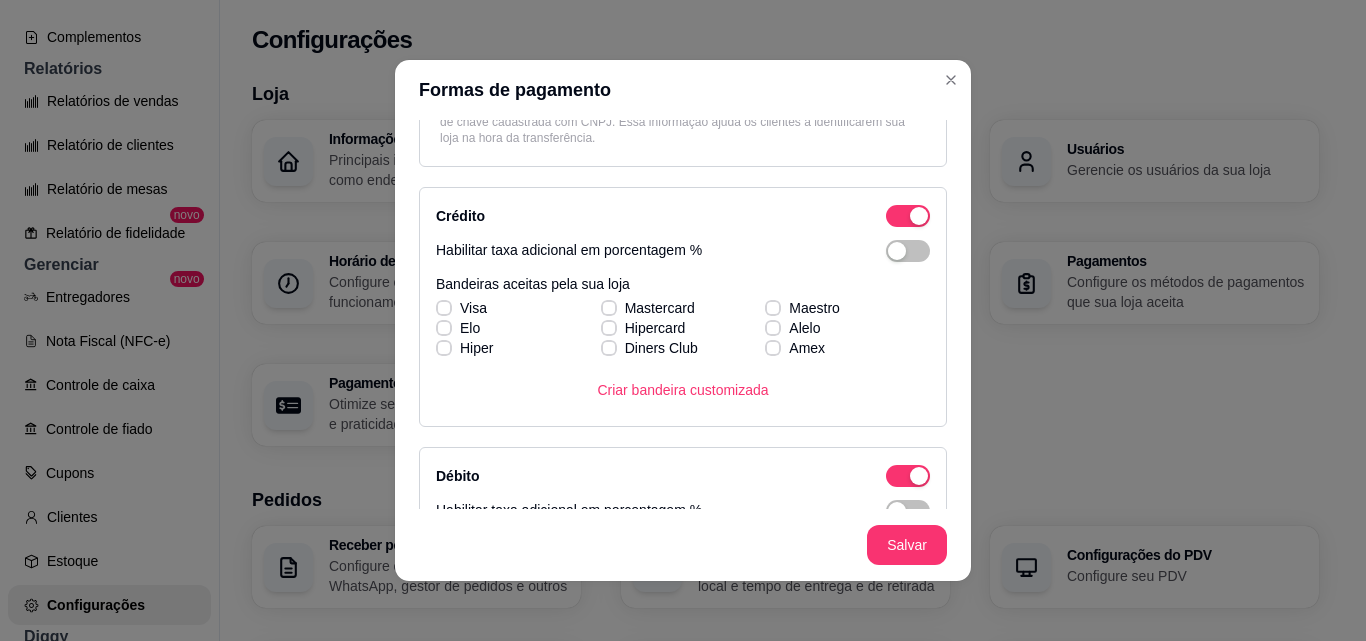 scroll, scrollTop: 303, scrollLeft: 0, axis: vertical 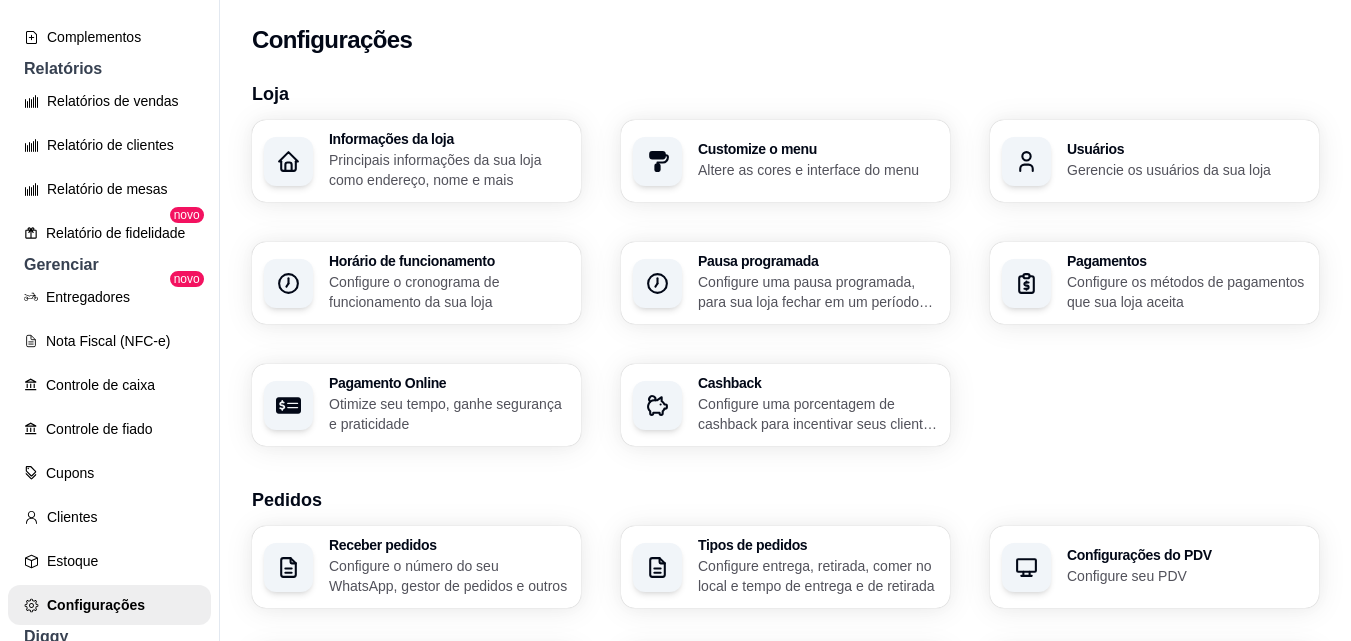 click on "Loja Informações da loja Principais informações da sua loja como endereço, nome e mais Customize o menu Altere as cores e interface do menu Usuários Gerencie os usuários da sua loja Horário de funcionamento Configure o cronograma de funcionamento da sua loja Pausa programada Configure uma pausa programada, para sua loja fechar em um período específico Pagamentos Configure os métodos de pagamentos que sua loja aceita Pagamento Online Otimize seu tempo, ganhe segurança e praticidade Cashback Configure uma porcentagem de cashback para incentivar seus clientes a comprarem em sua loja Pedidos Receber pedidos Configure o número do seu WhatsApp, gestor de pedidos e outros Tipos de pedidos Configure entrega, retirada, comer no local e tempo de entrega e de retirada Configurações do PDV Configure seu PDV Númeração sequencial de pedidos Habilite a númeração sequencial de pedidos Valor mínimo de pedido Defina um valor mínimo para pedidos na sua loja Pedidos agendados Avaliações de pedidos iFood" at bounding box center [785, 704] 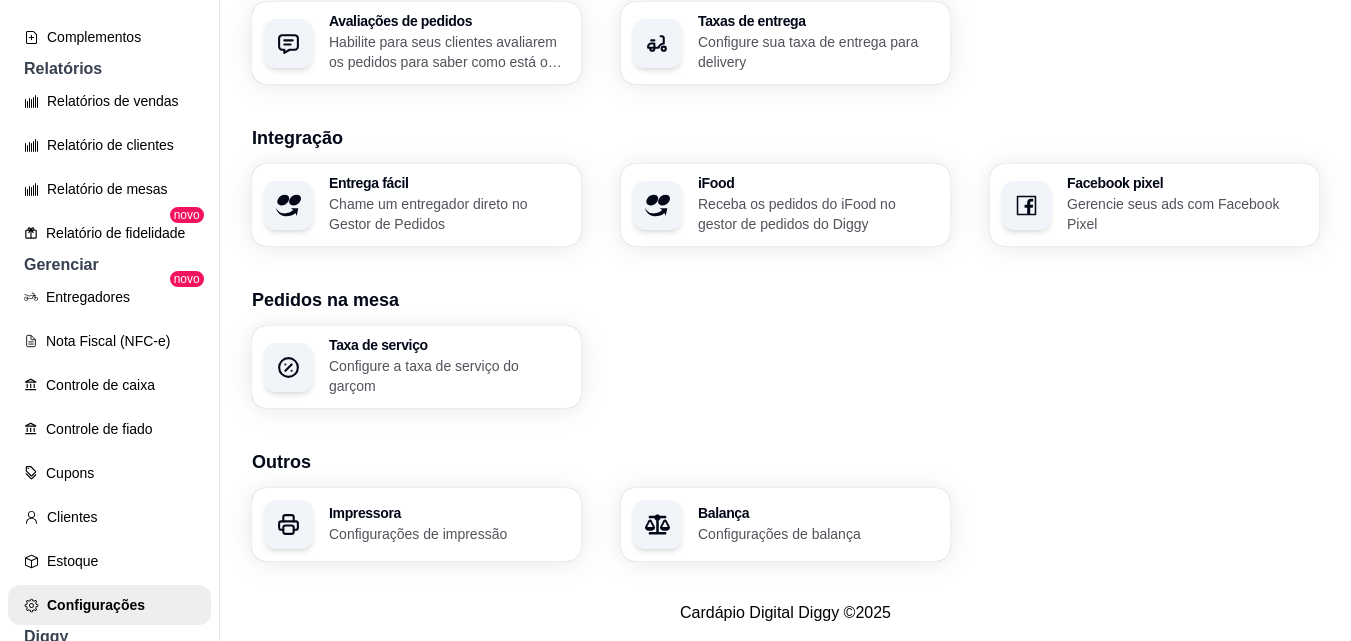 scroll, scrollTop: 783, scrollLeft: 0, axis: vertical 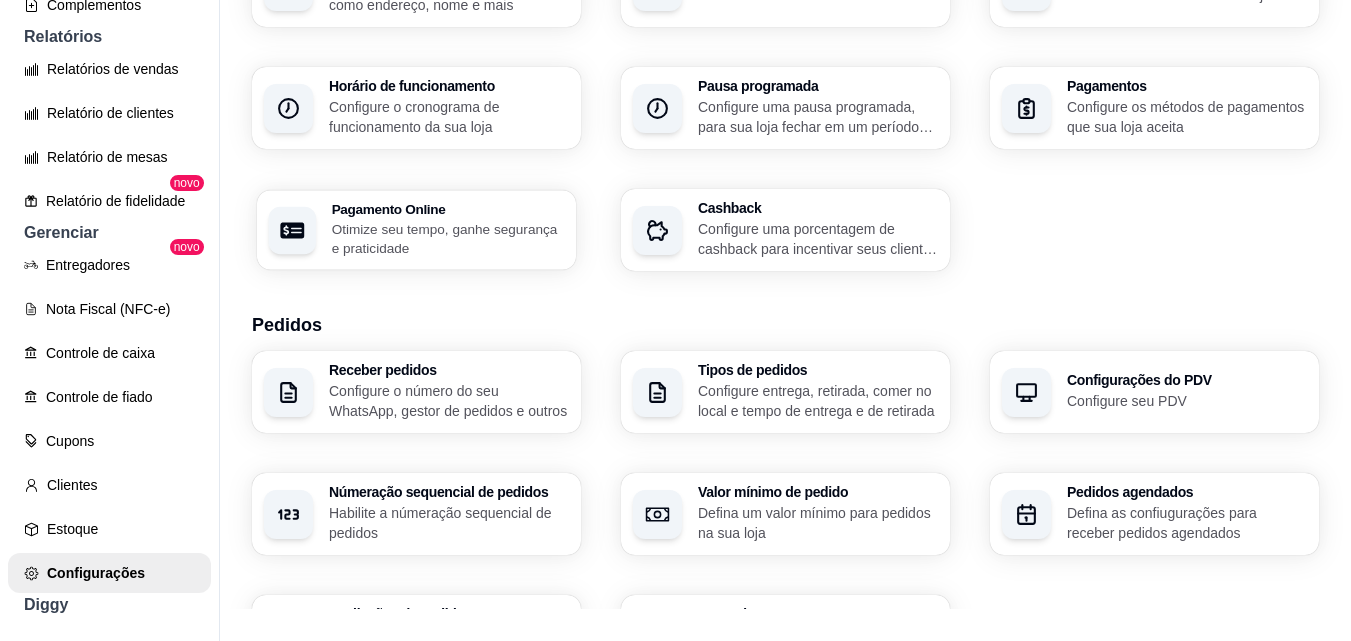 click on "Otimize seu tempo, ganhe segurança e praticidade" at bounding box center (448, 238) 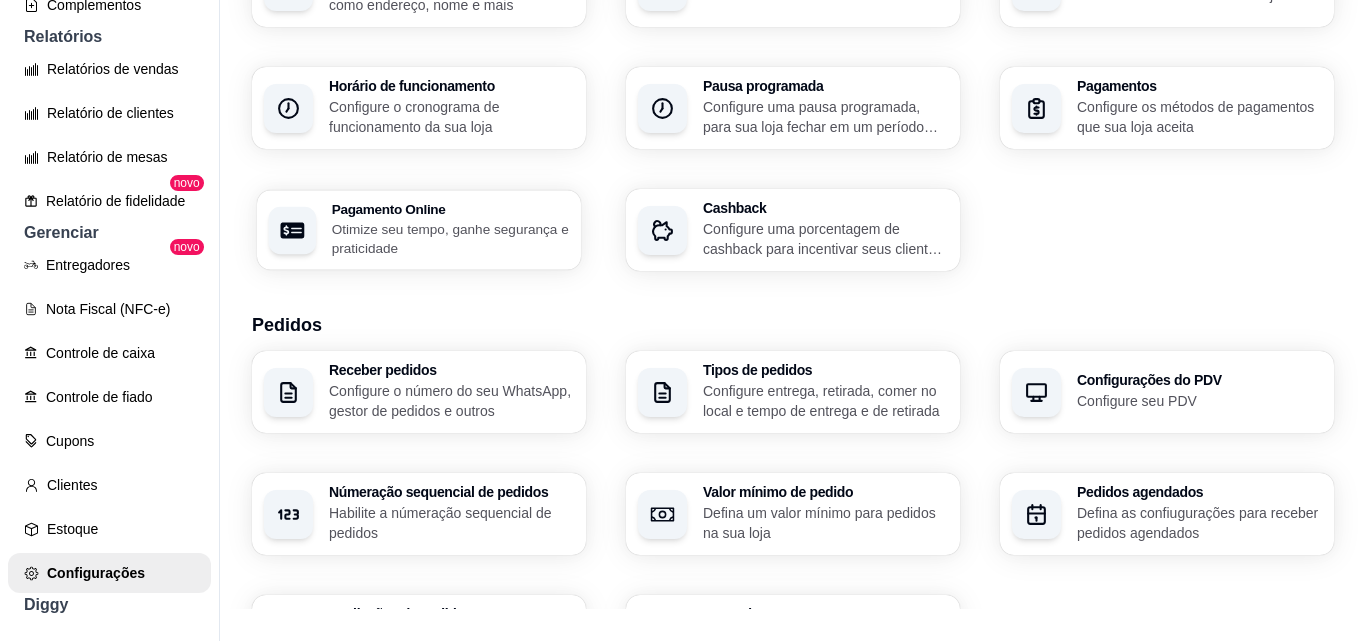 select on "4.98" 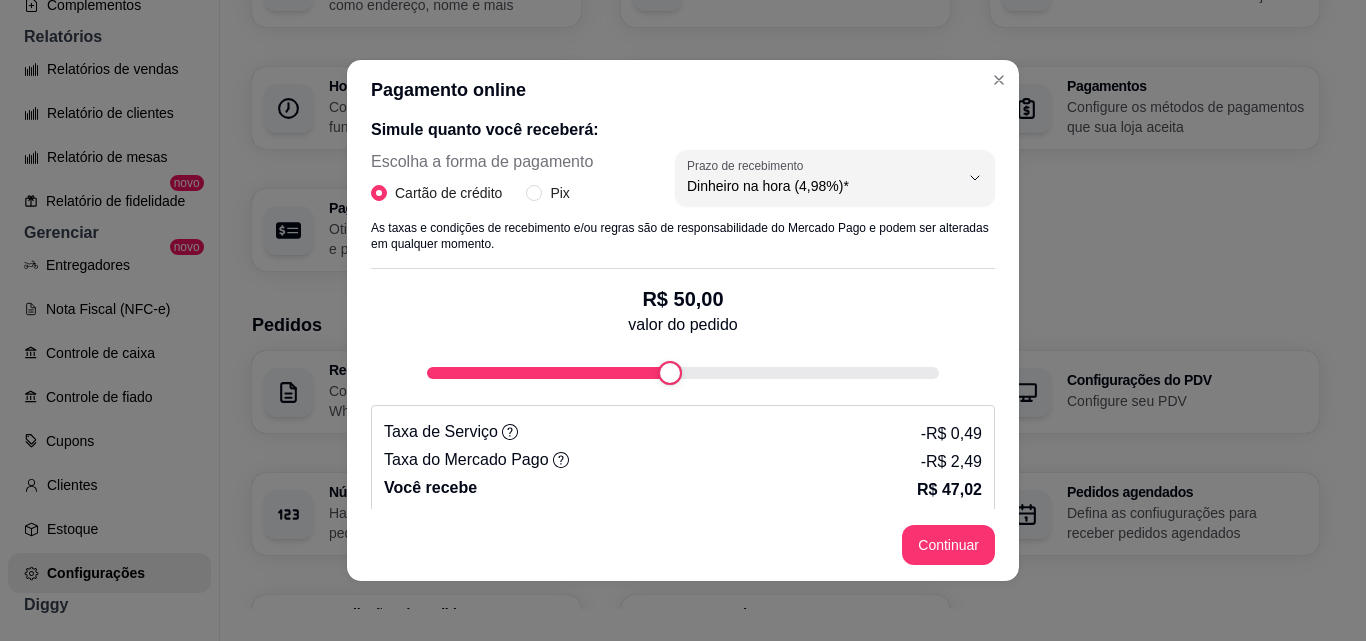 scroll, scrollTop: 407, scrollLeft: 0, axis: vertical 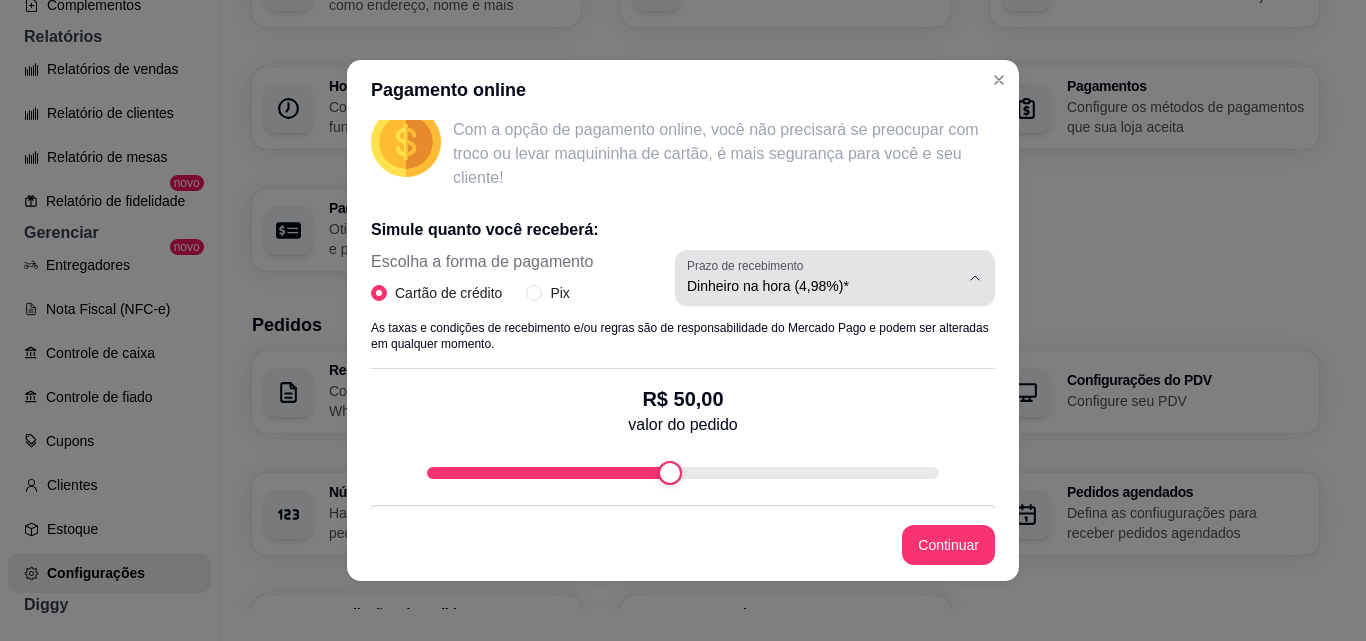 click on "Dinheiro na hora (4,98%)*" at bounding box center [823, 286] 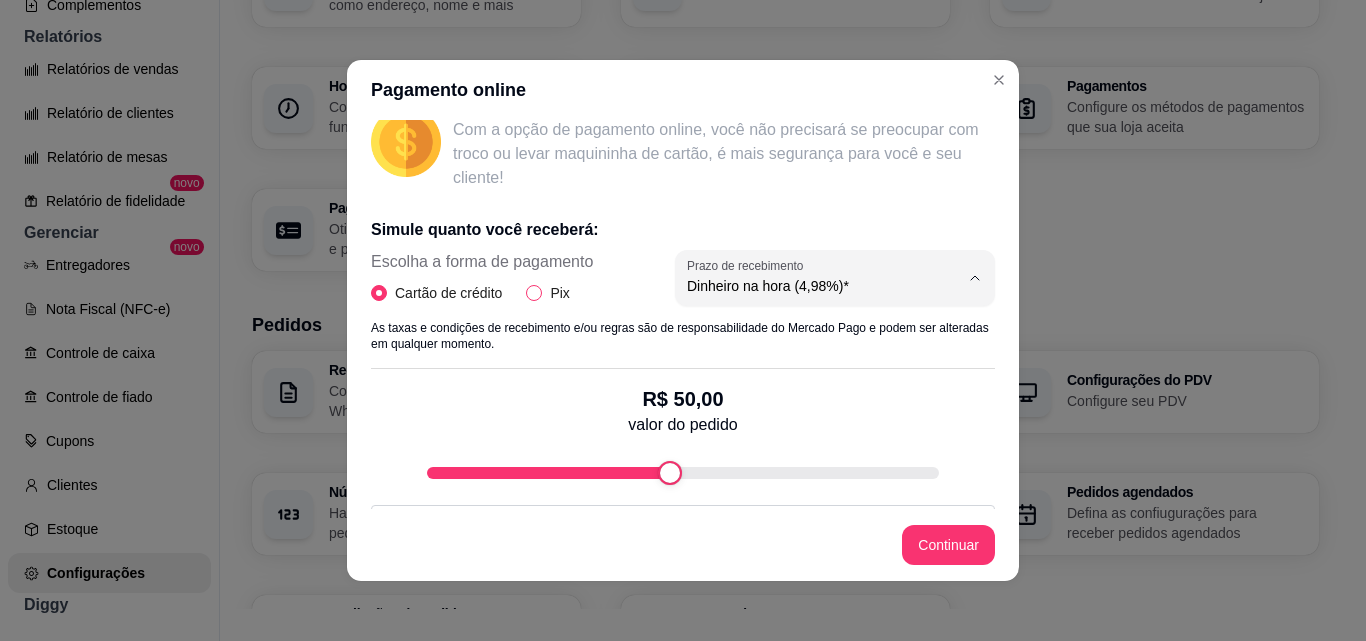 click on "Pix" at bounding box center (534, 293) 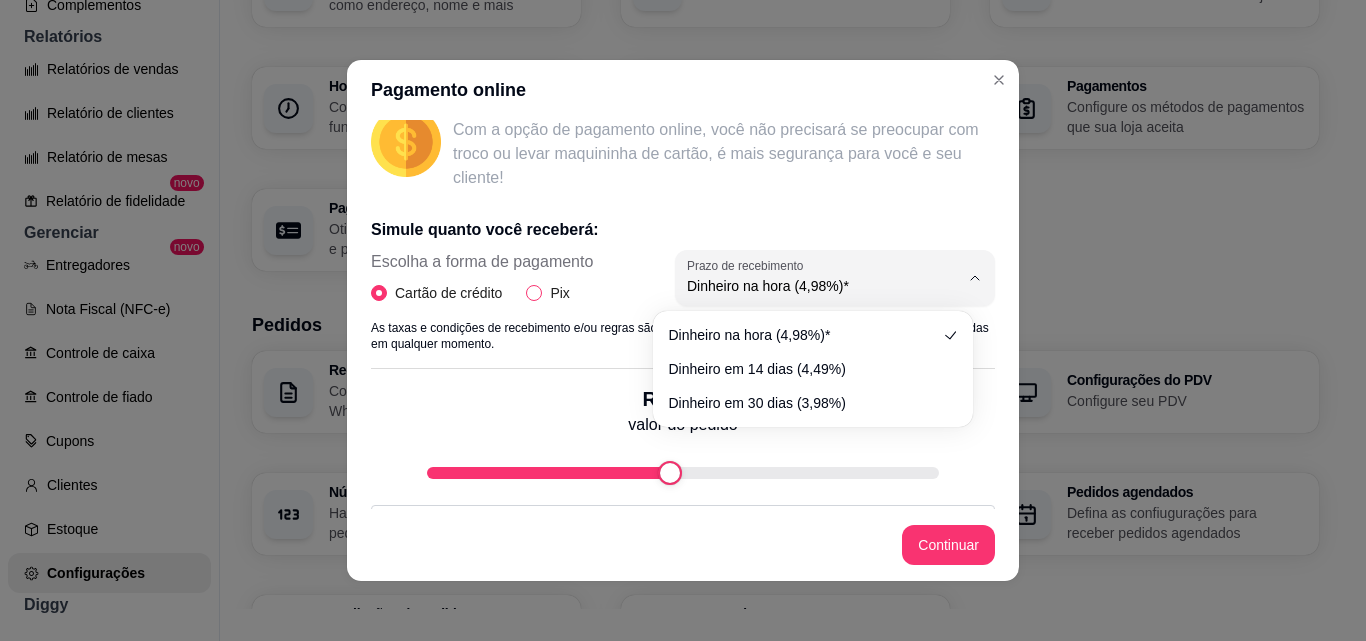radio on "false" 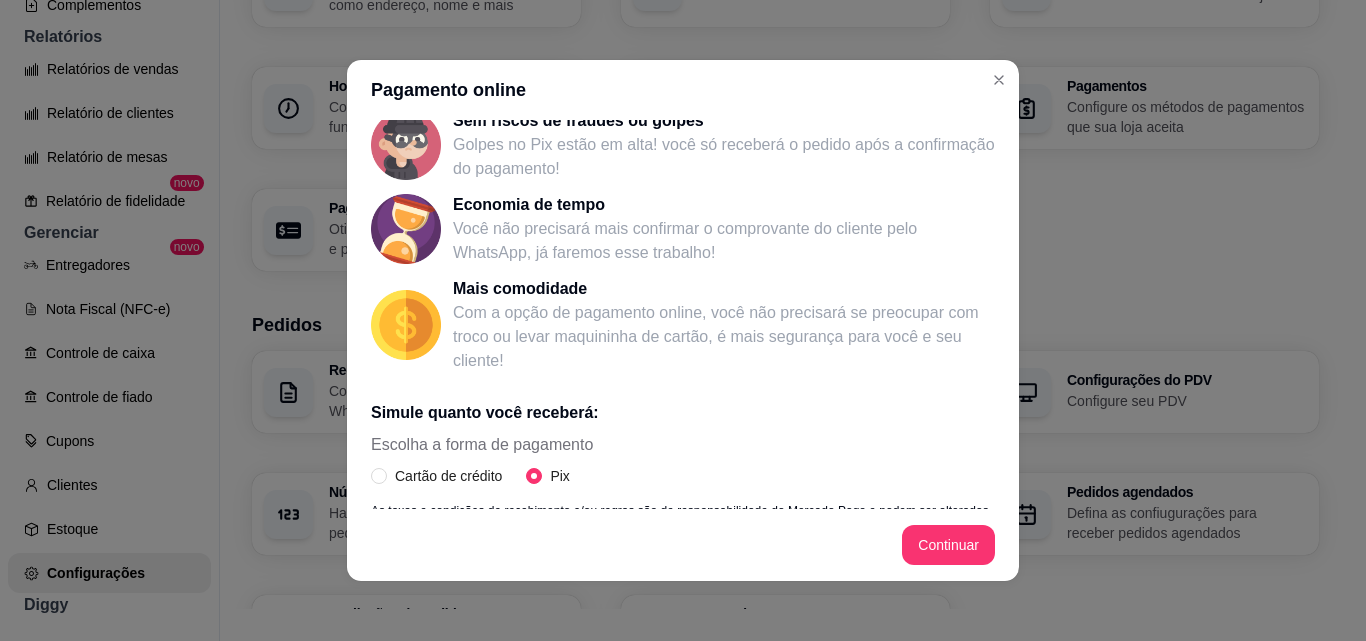 scroll, scrollTop: 2, scrollLeft: 0, axis: vertical 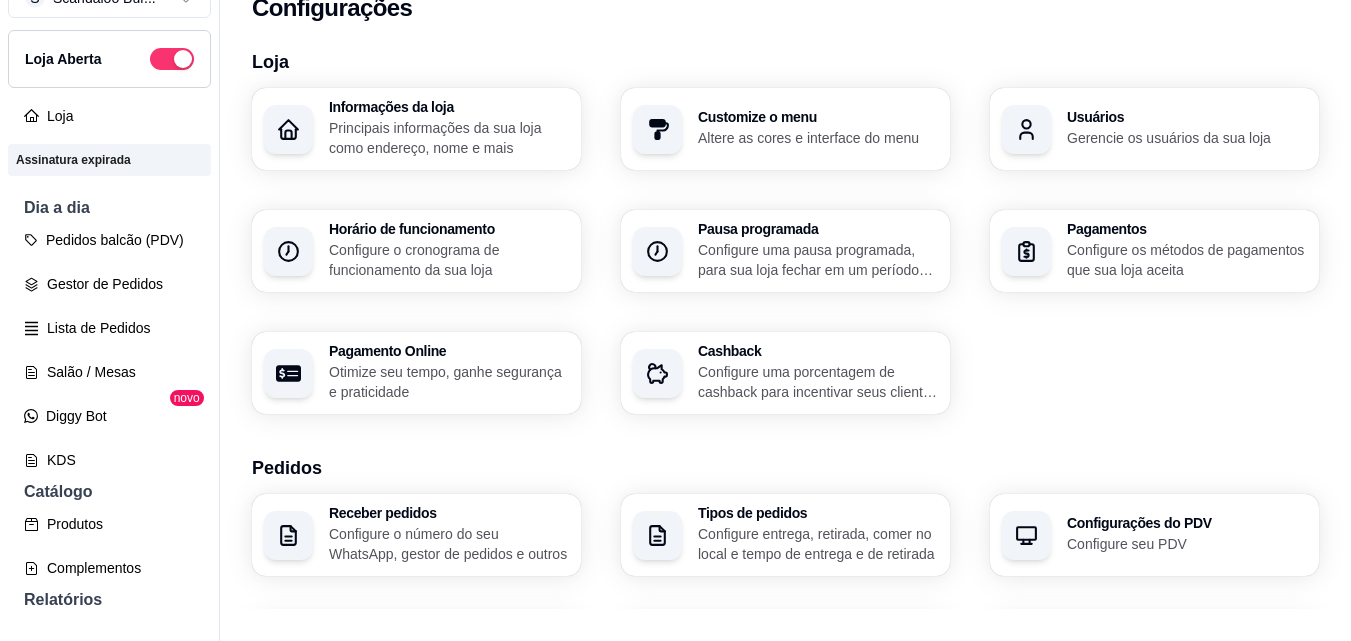 click on "Dia a dia" at bounding box center [109, 208] 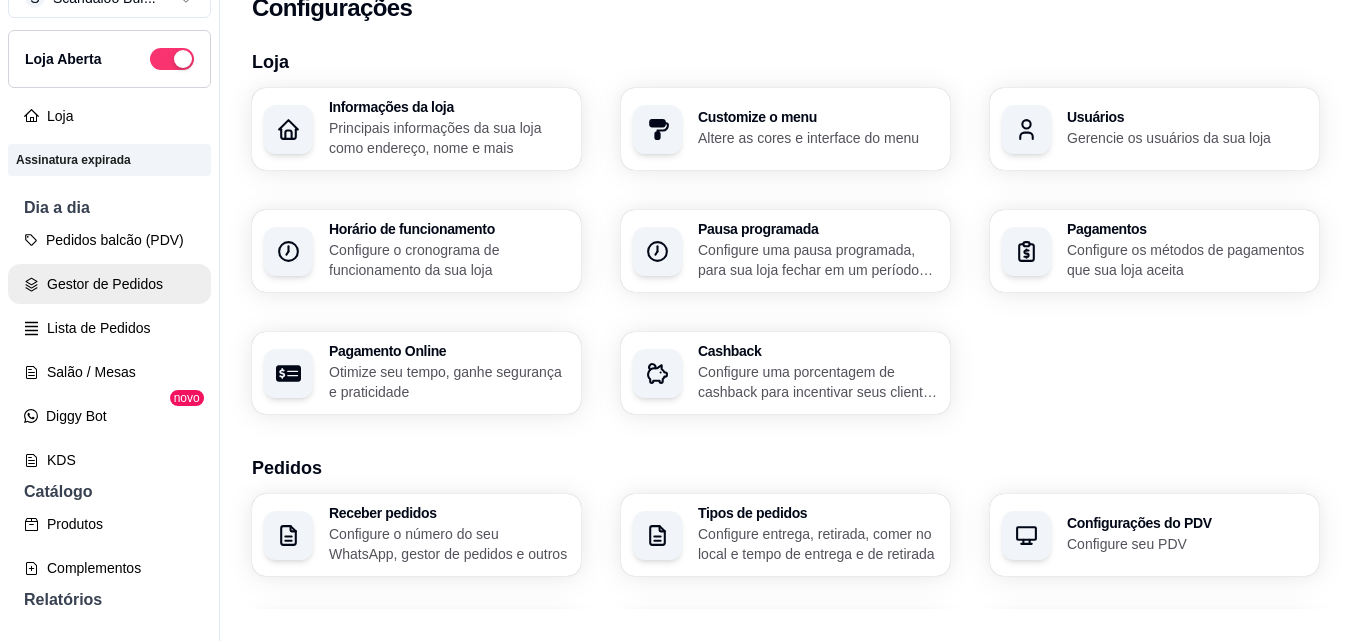 click on "Gestor de Pedidos" at bounding box center (109, 284) 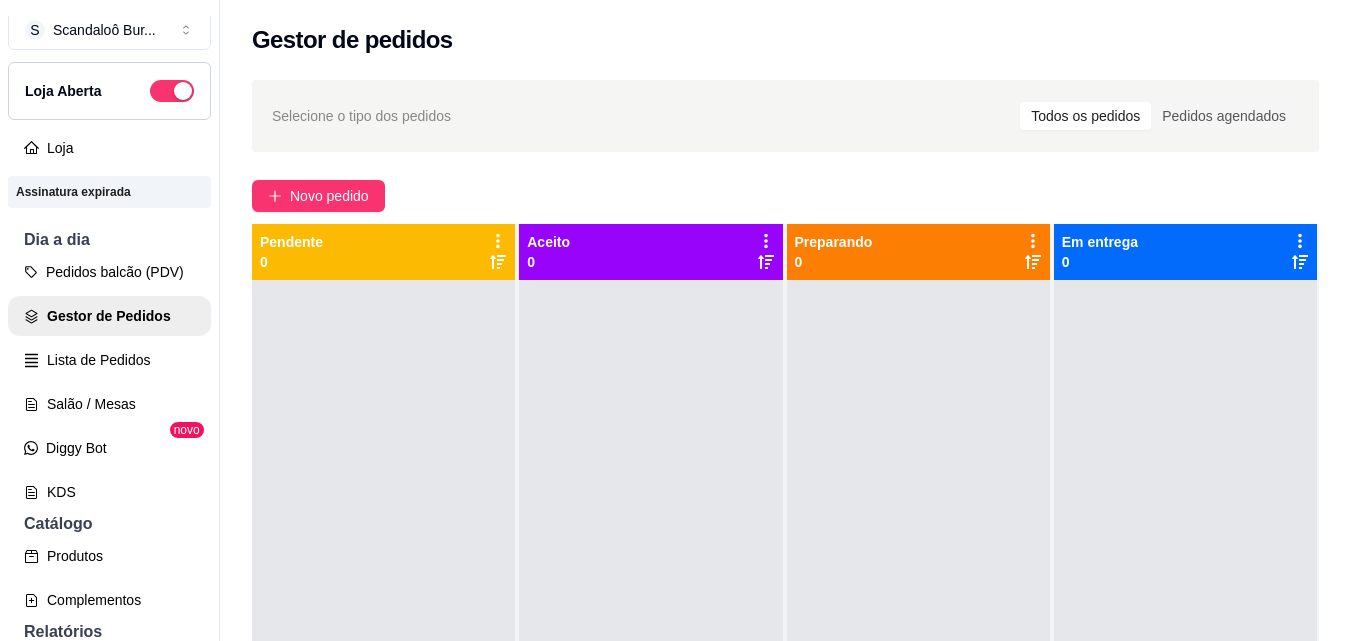 click at bounding box center [650, 600] 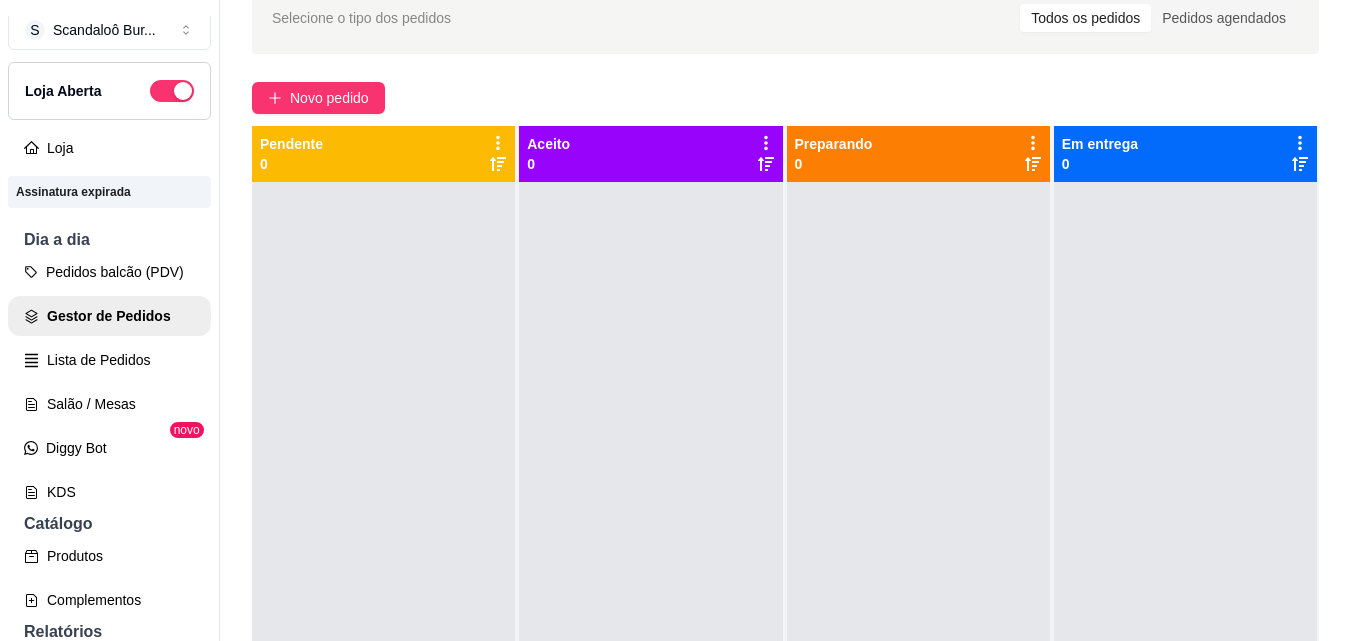 scroll, scrollTop: 101, scrollLeft: 0, axis: vertical 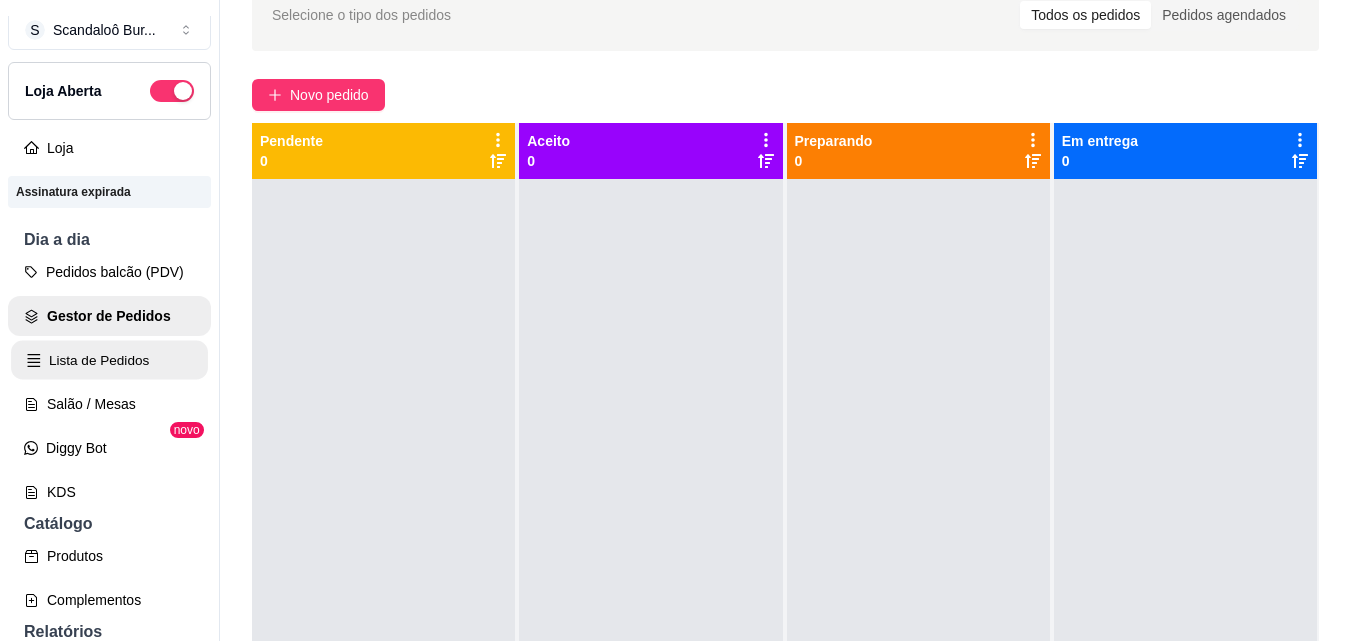 click on "Lista de Pedidos" at bounding box center (109, 360) 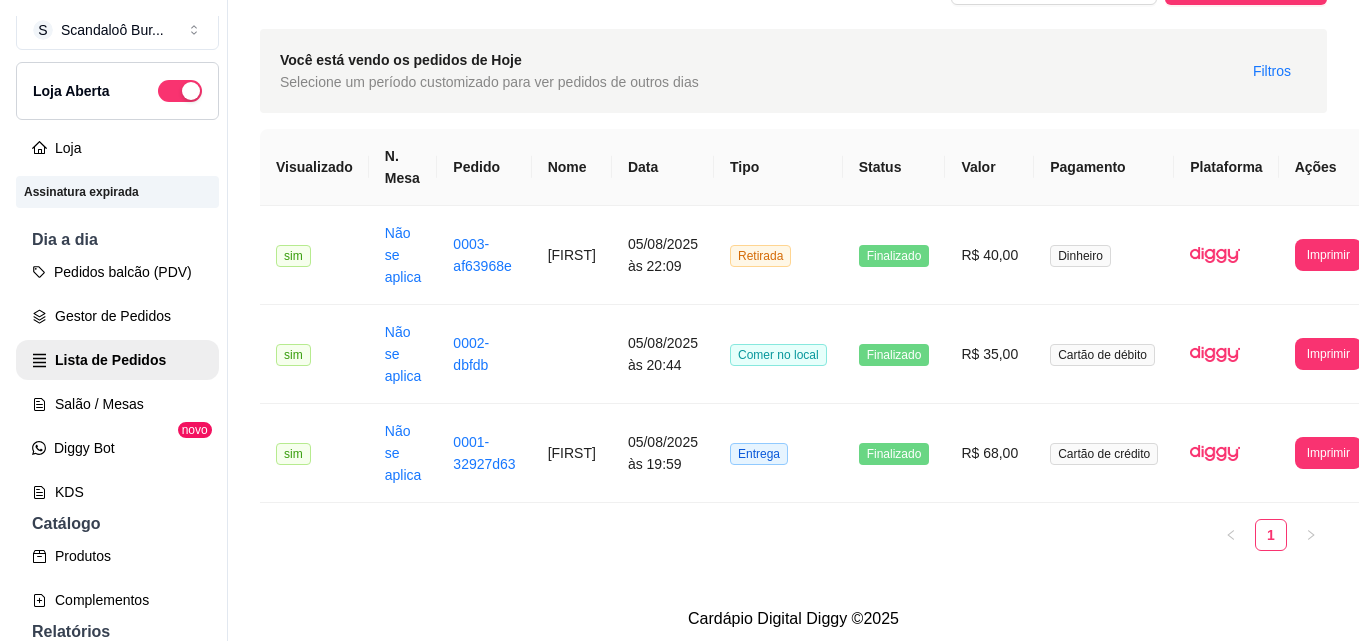 scroll, scrollTop: 72, scrollLeft: 0, axis: vertical 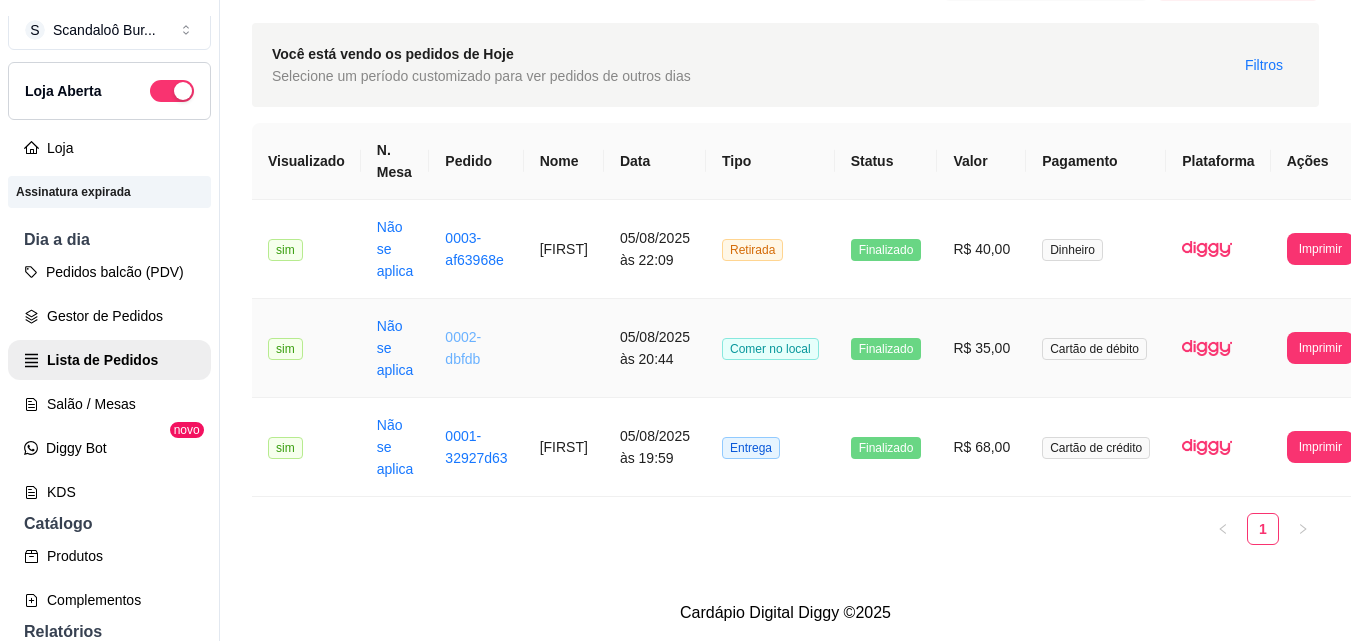click on "0002-dbfdb" at bounding box center [463, 348] 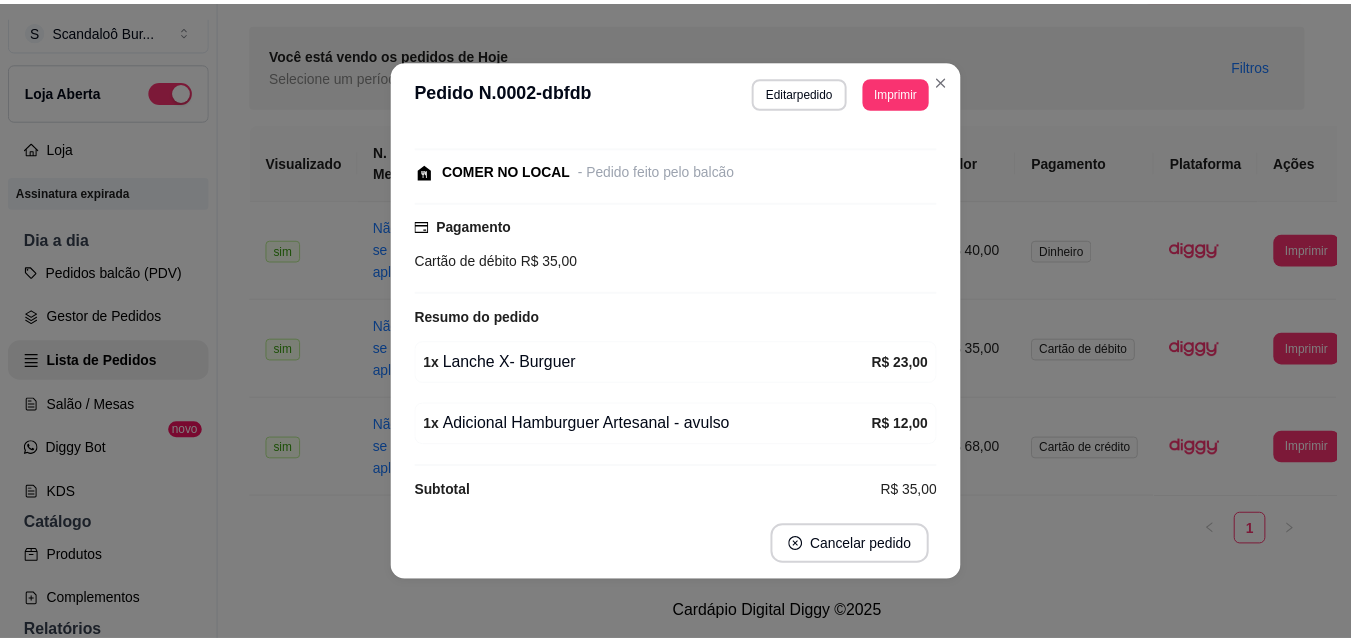 scroll, scrollTop: 104, scrollLeft: 0, axis: vertical 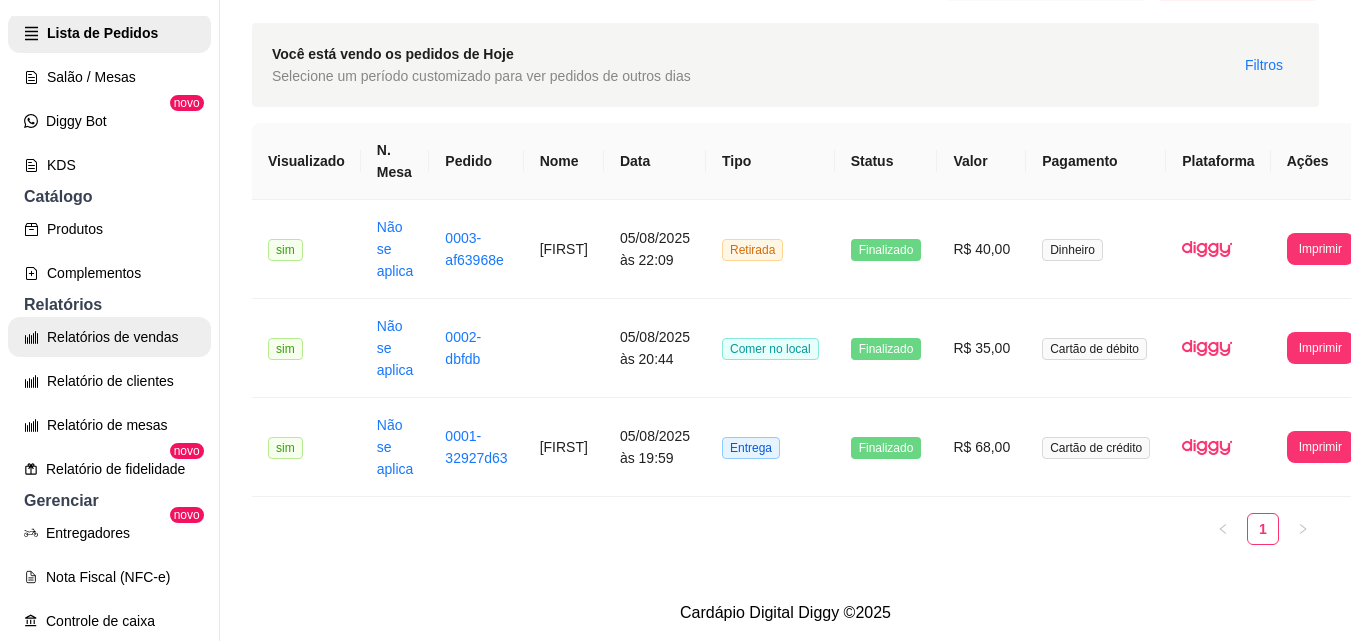 click on "Relatórios de vendas" at bounding box center [109, 337] 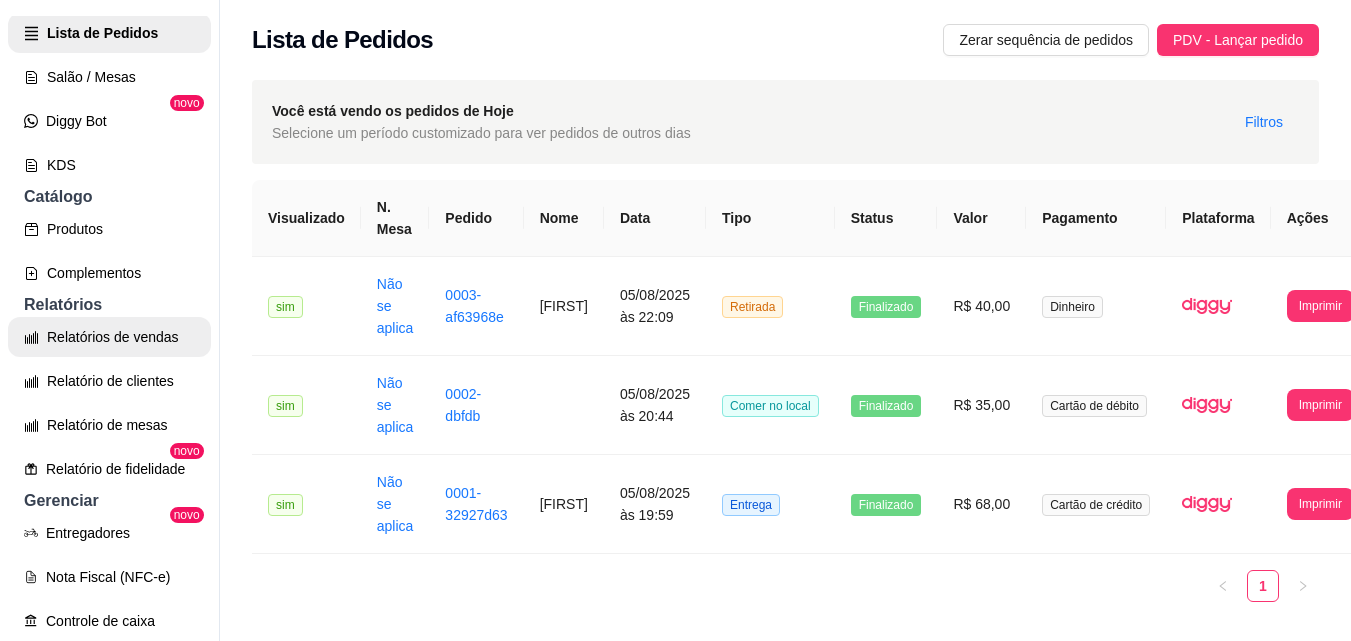 select on "ALL" 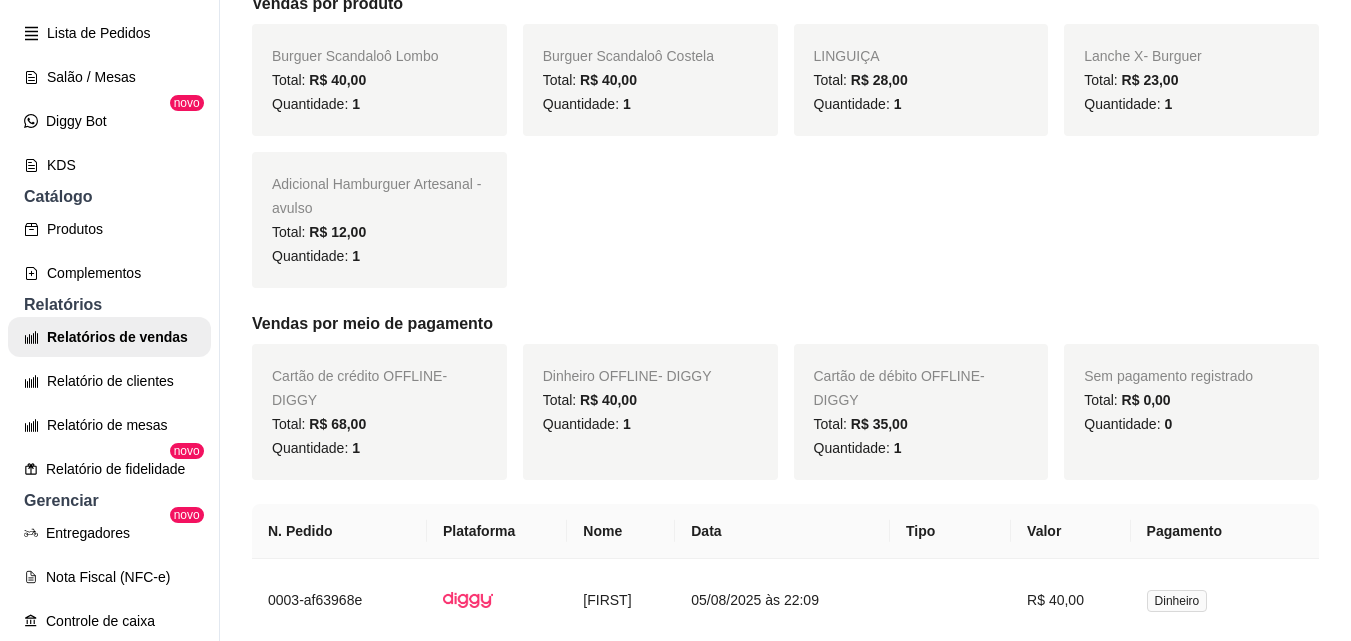 scroll, scrollTop: 463, scrollLeft: 0, axis: vertical 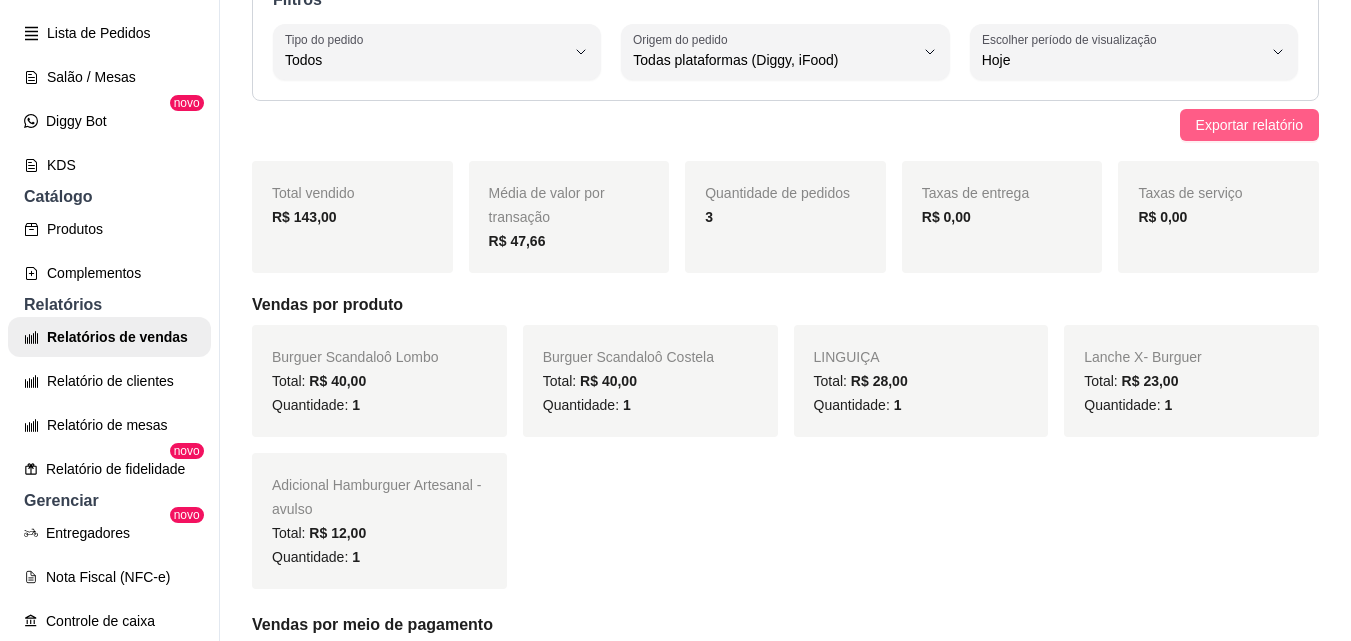 click on "Exportar relatório" at bounding box center (1249, 125) 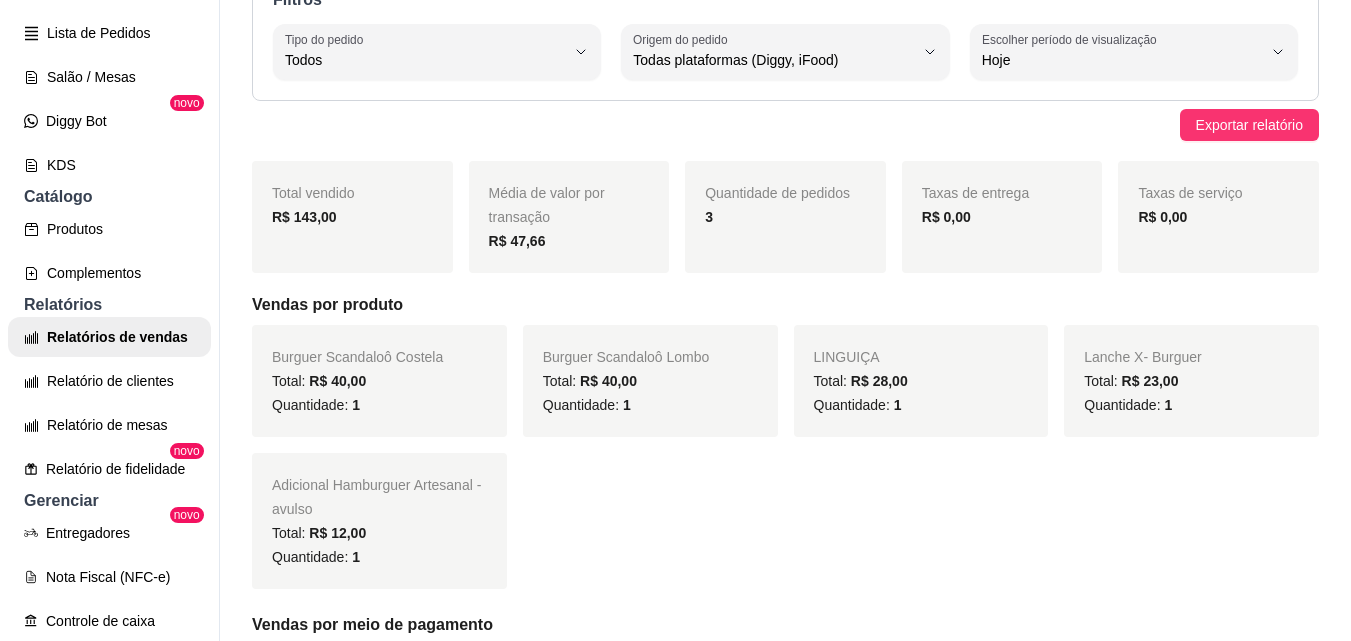 scroll, scrollTop: 0, scrollLeft: 0, axis: both 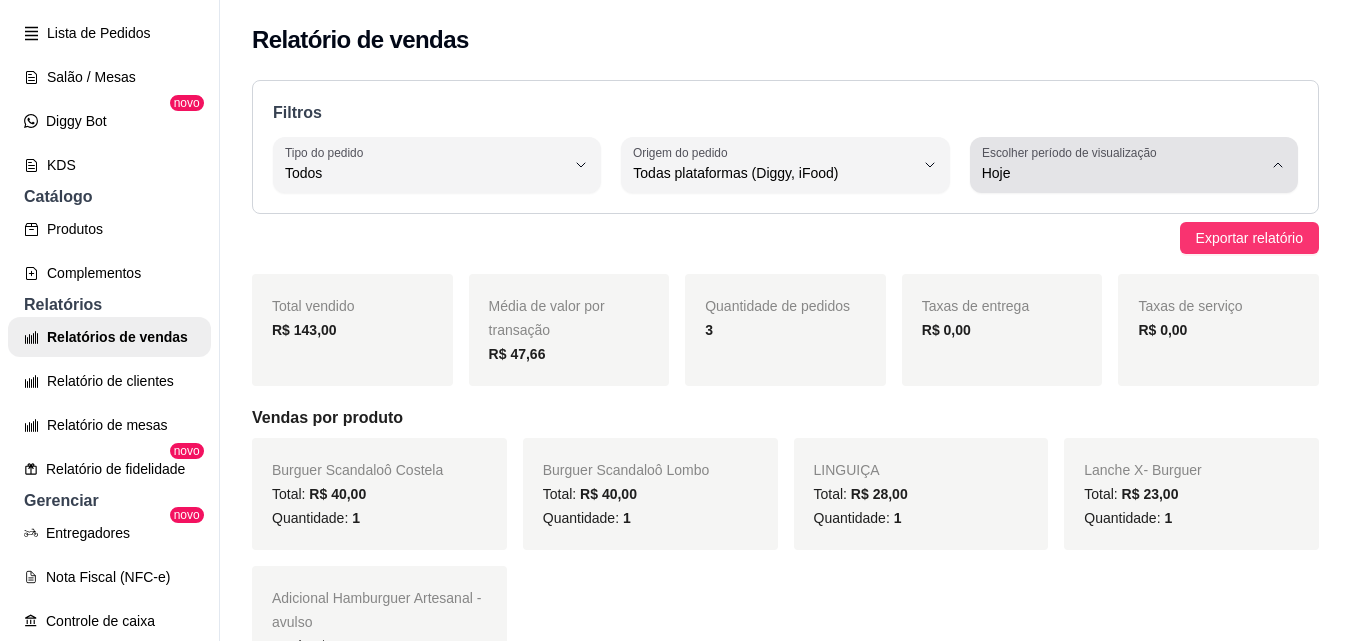 click on "Hoje" at bounding box center (1122, 165) 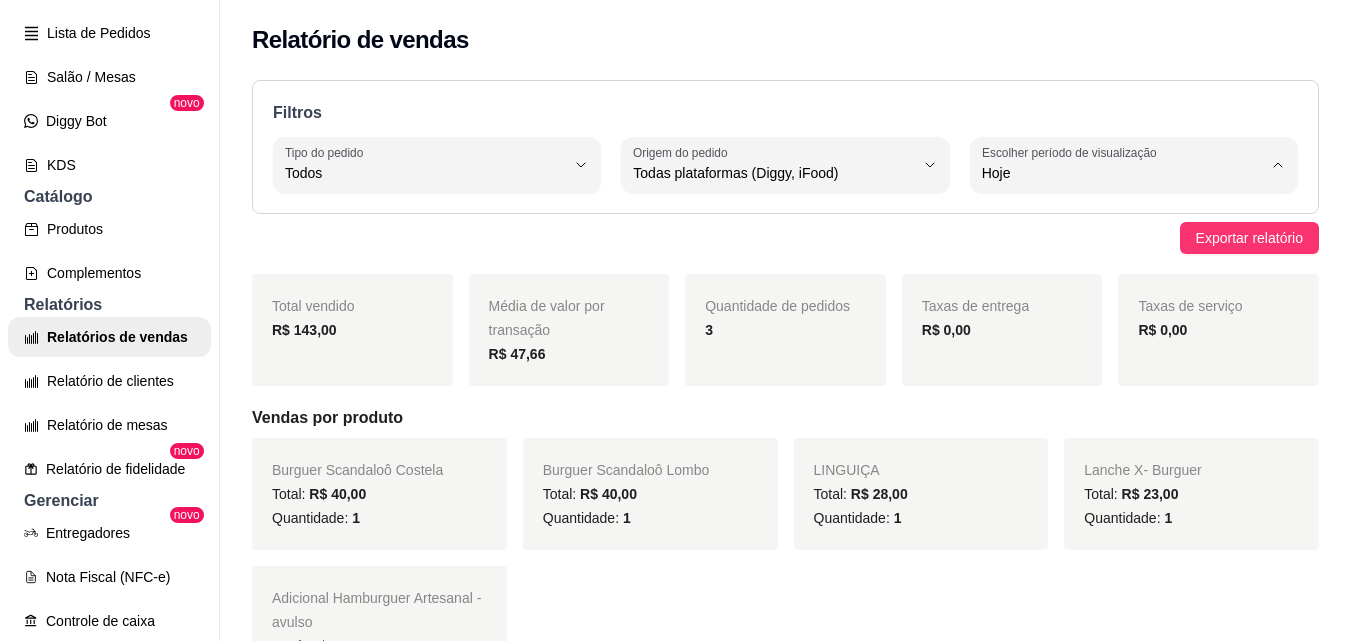 click on "30 dias" at bounding box center (1121, 351) 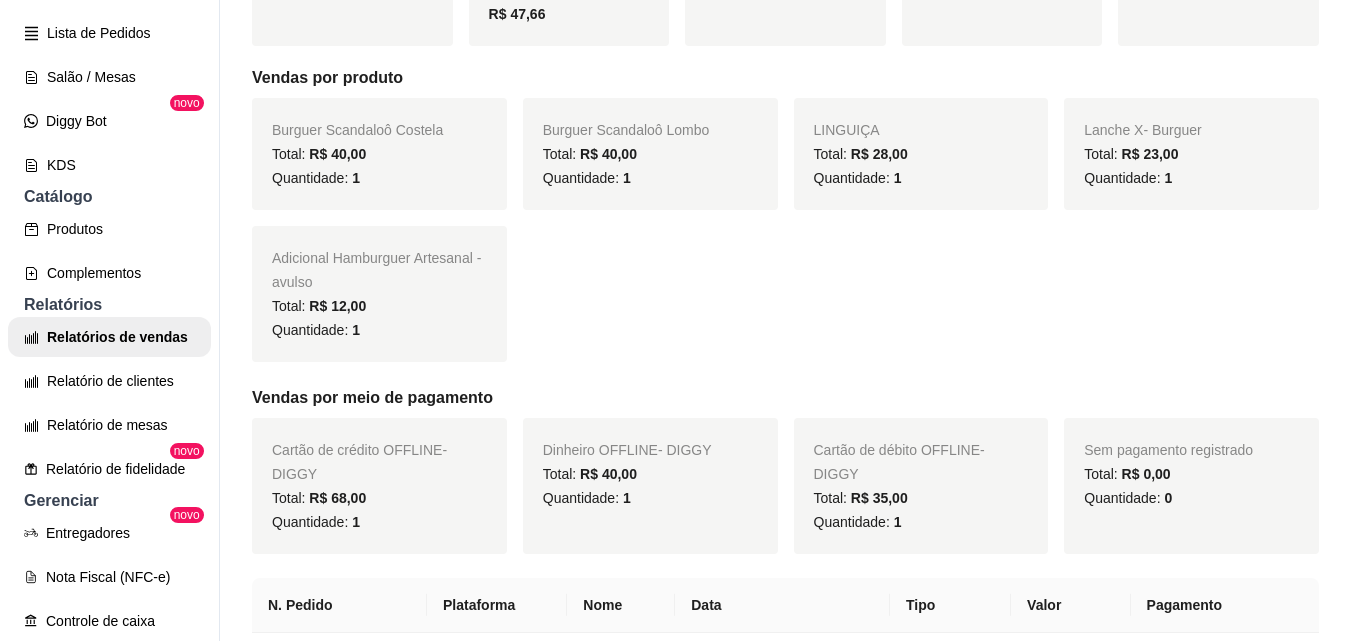 scroll, scrollTop: 347, scrollLeft: 0, axis: vertical 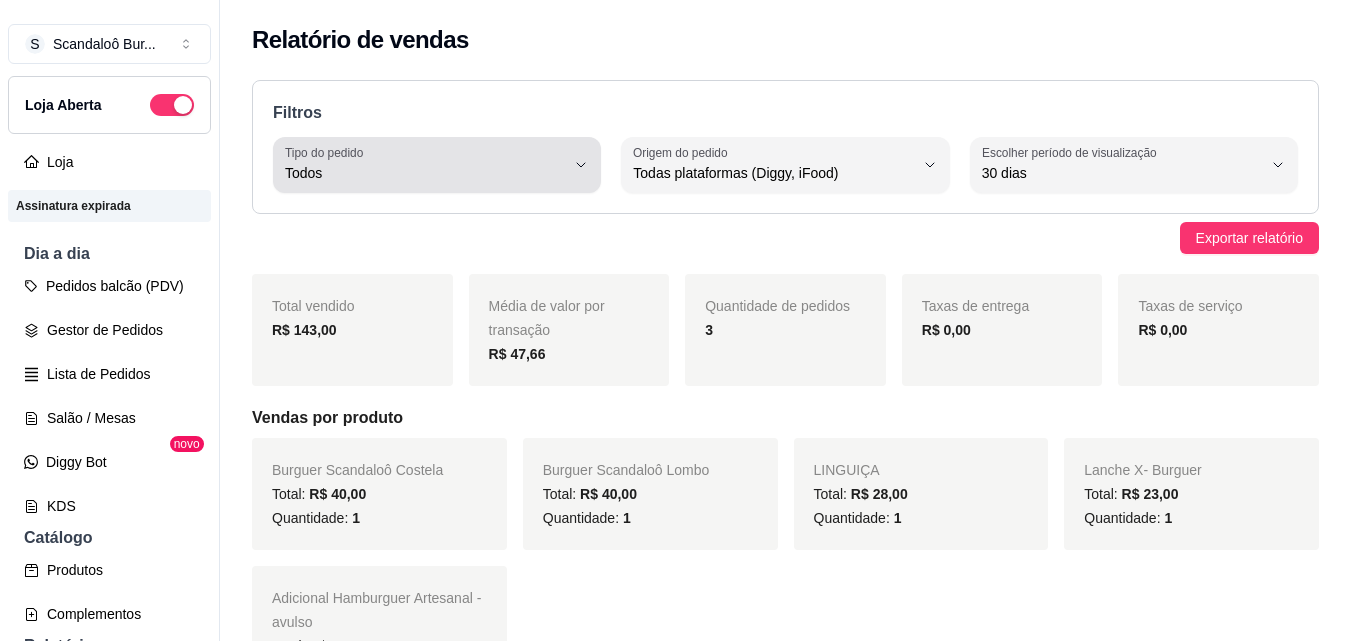 click on "Tipo do pedido Todos" at bounding box center [437, 165] 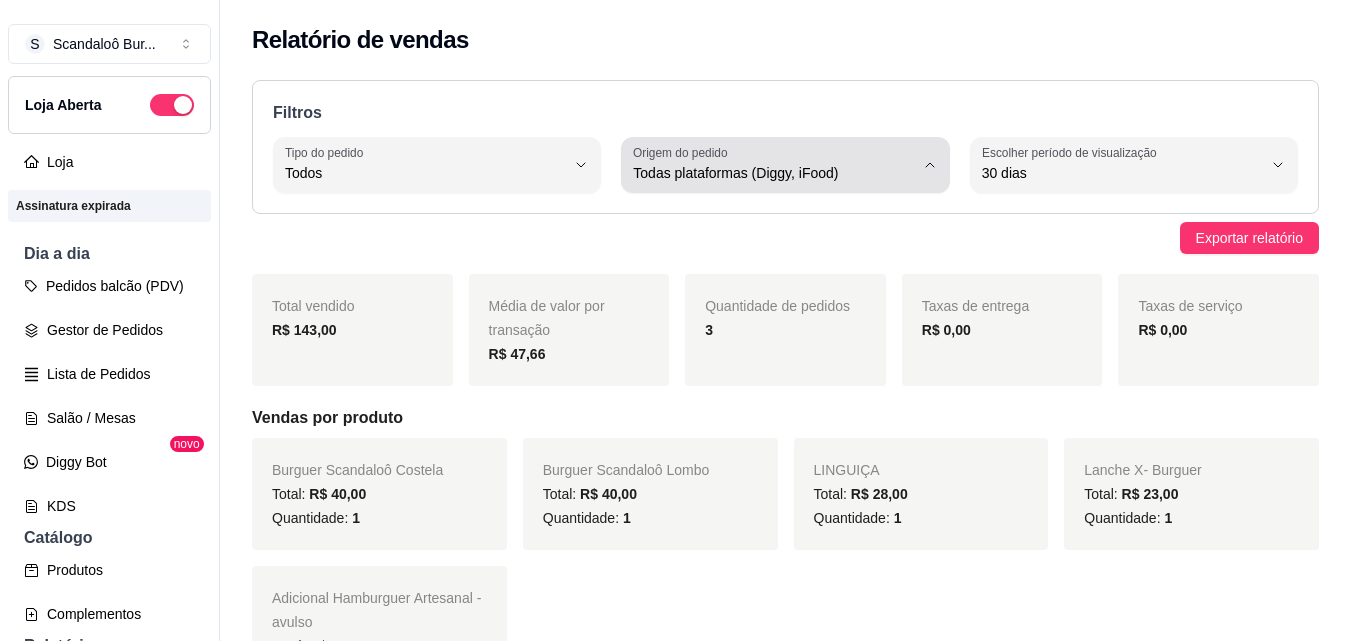 click on "Origem do pedido Todas plataformas (Diggy, iFood)" at bounding box center (785, 165) 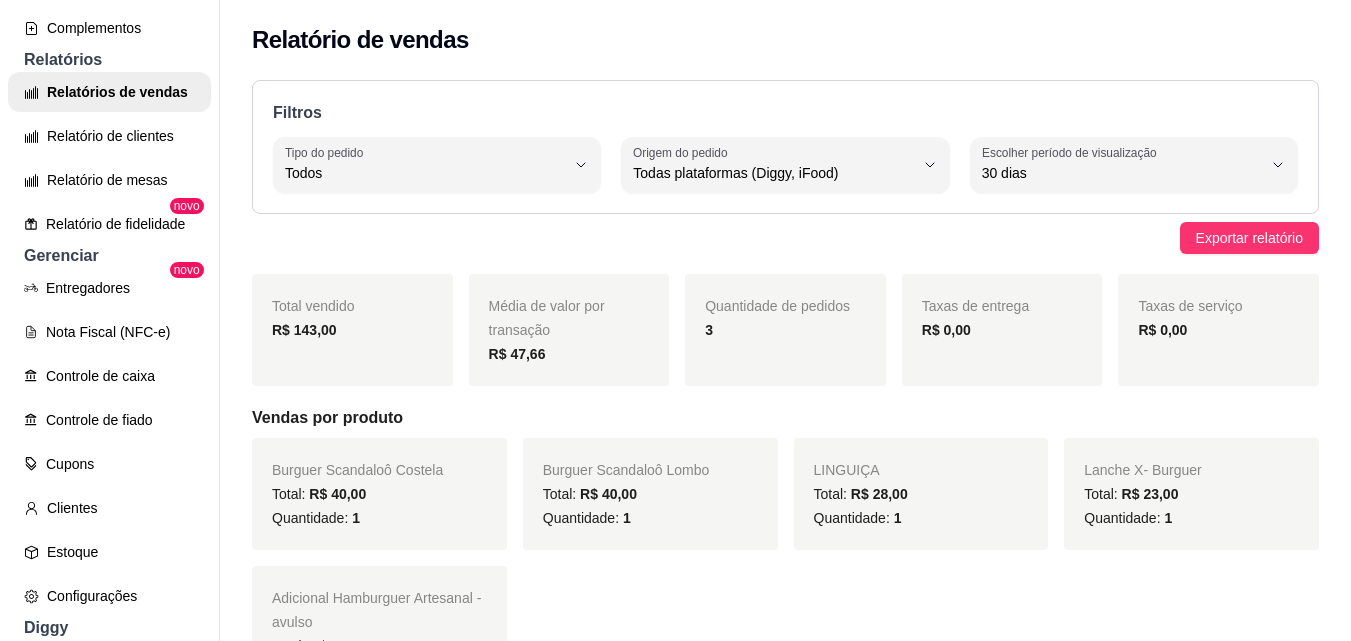 scroll, scrollTop: 773, scrollLeft: 0, axis: vertical 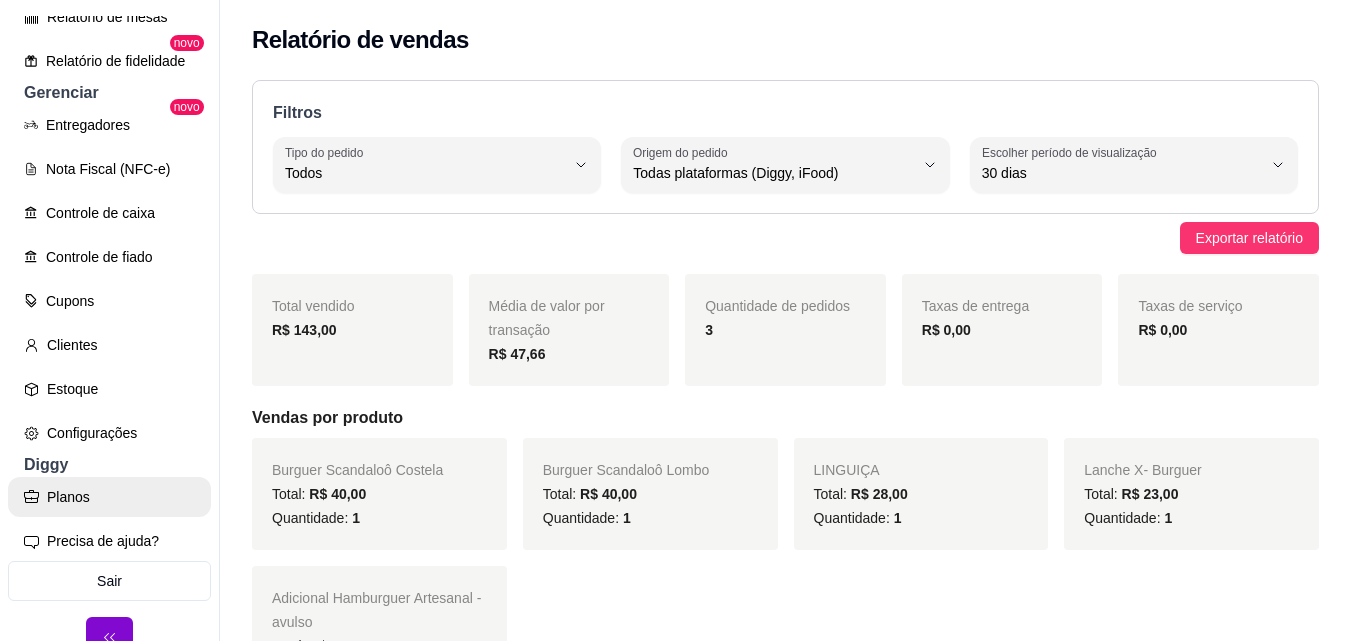click on "Planos" at bounding box center [109, 497] 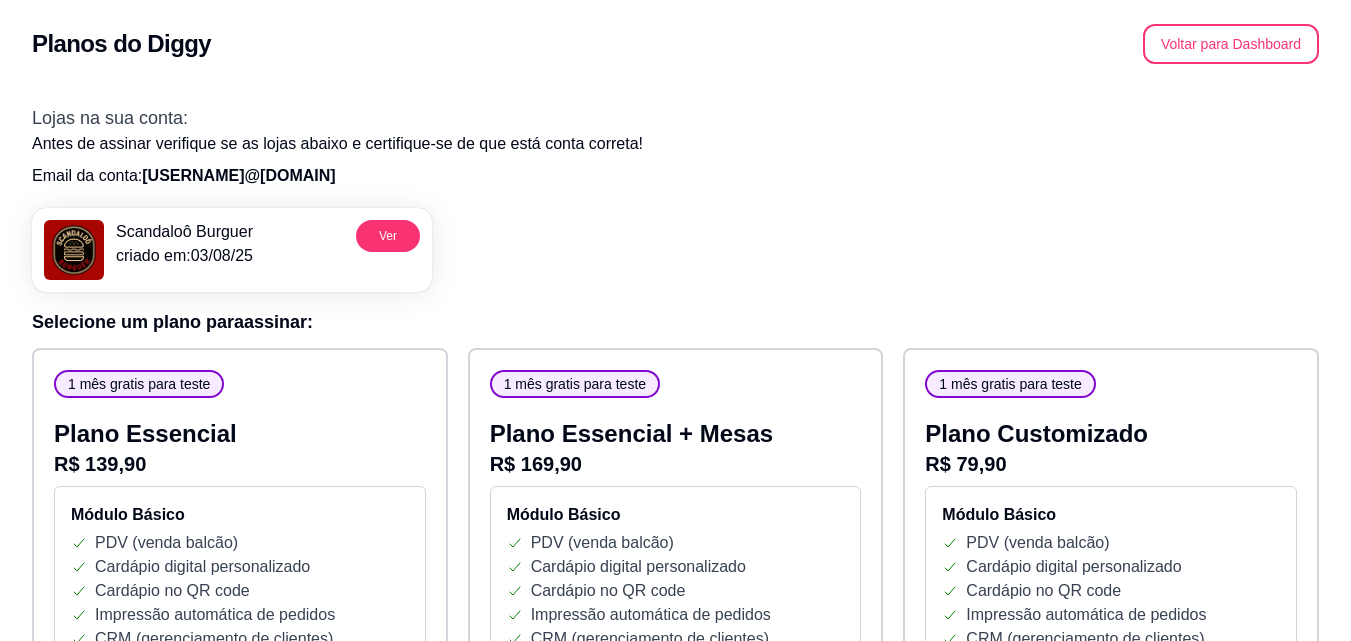 click on "Selecione um plano para  assinar :" at bounding box center (675, 322) 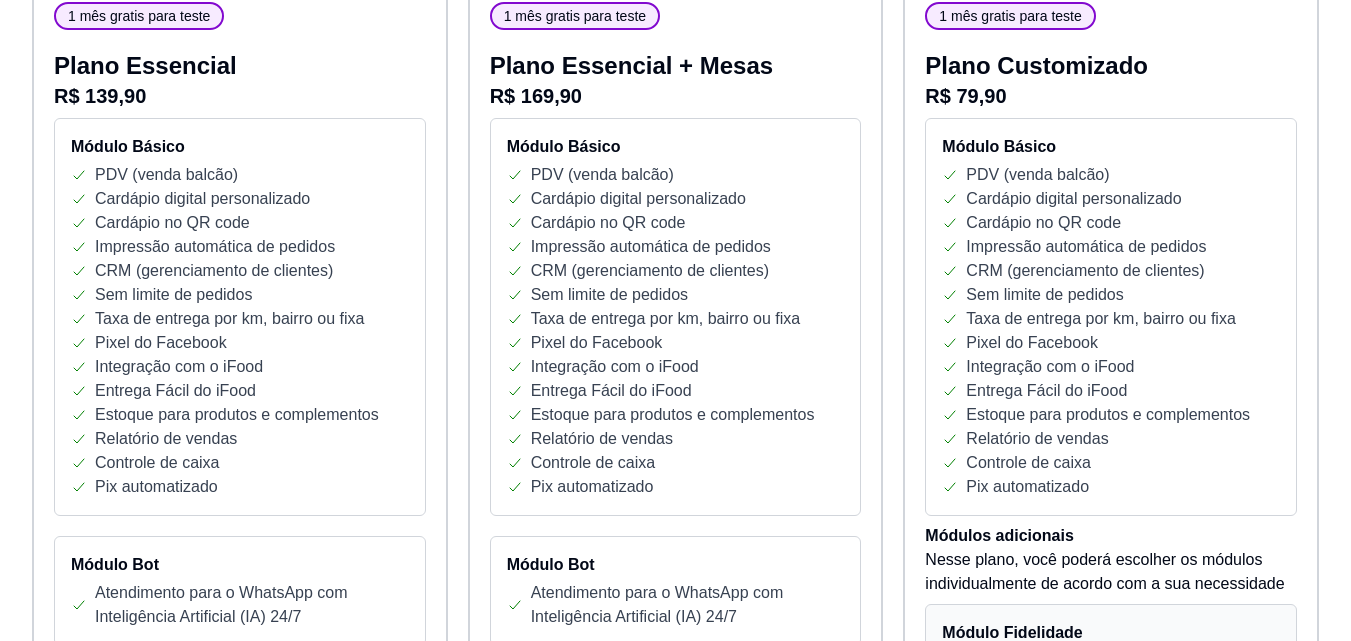 scroll, scrollTop: 400, scrollLeft: 0, axis: vertical 